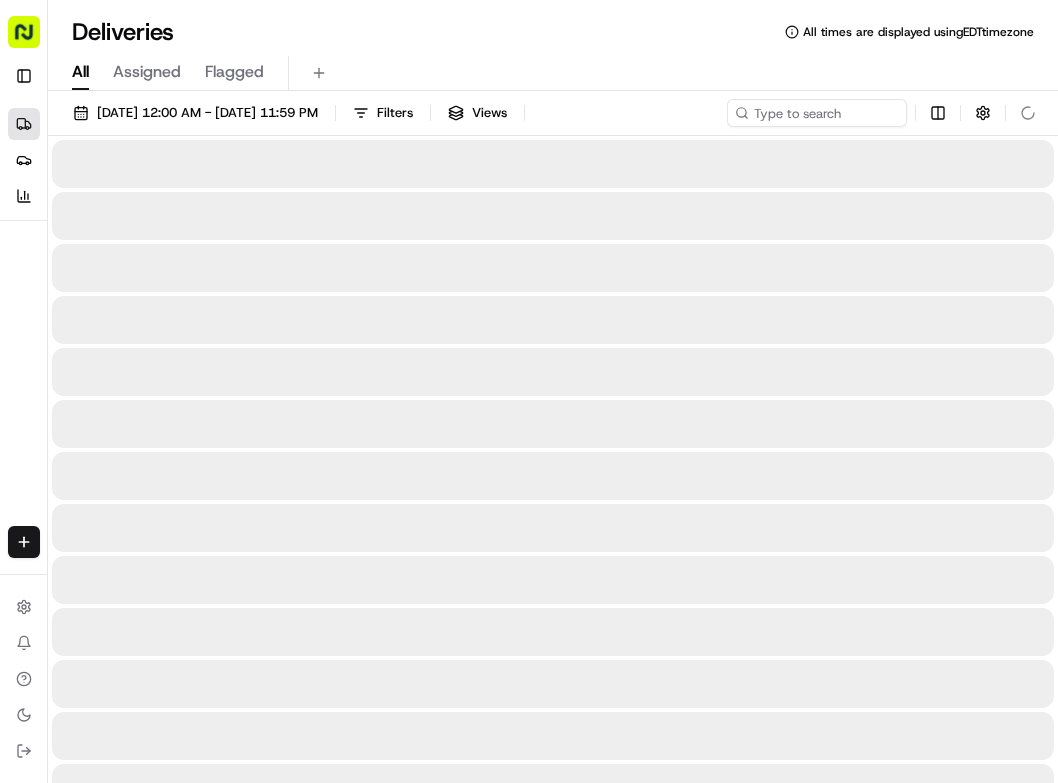 scroll, scrollTop: 0, scrollLeft: 0, axis: both 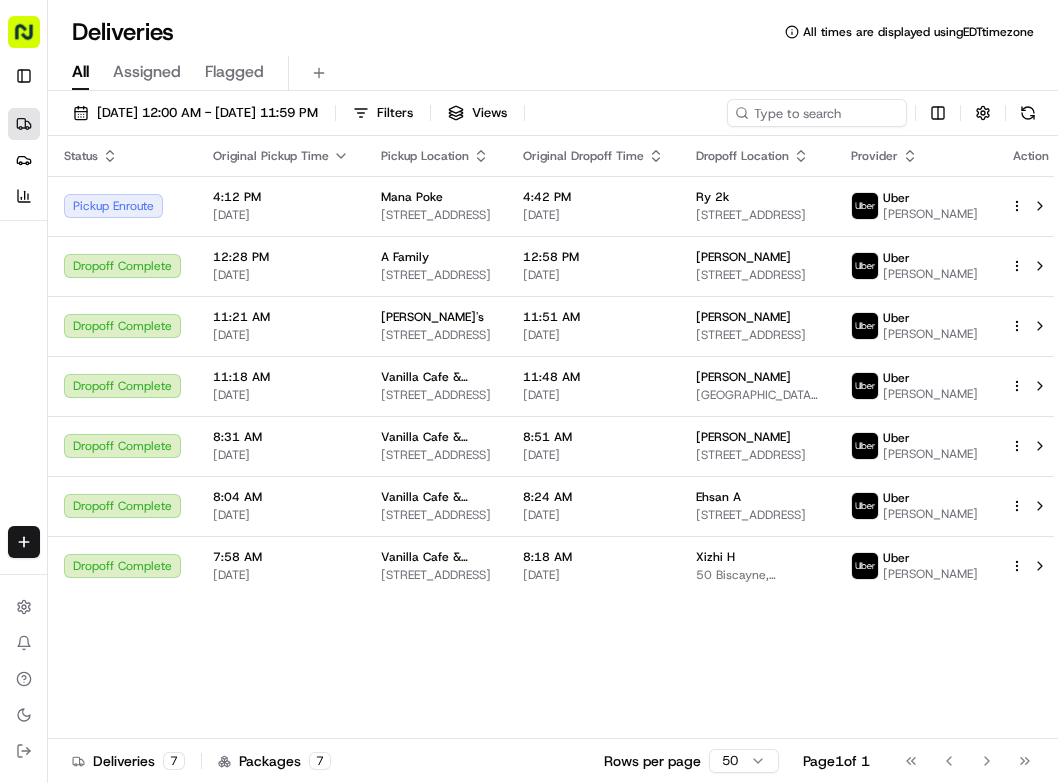 click on "[STREET_ADDRESS]" at bounding box center [757, 215] 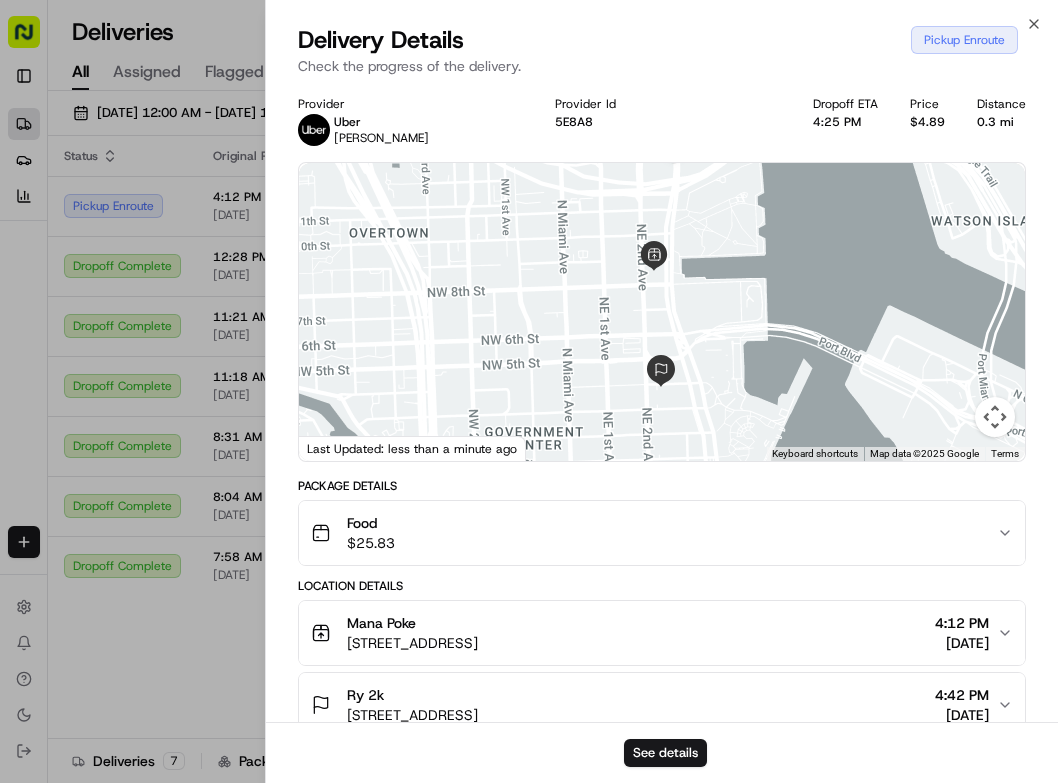 click at bounding box center (529, 391) 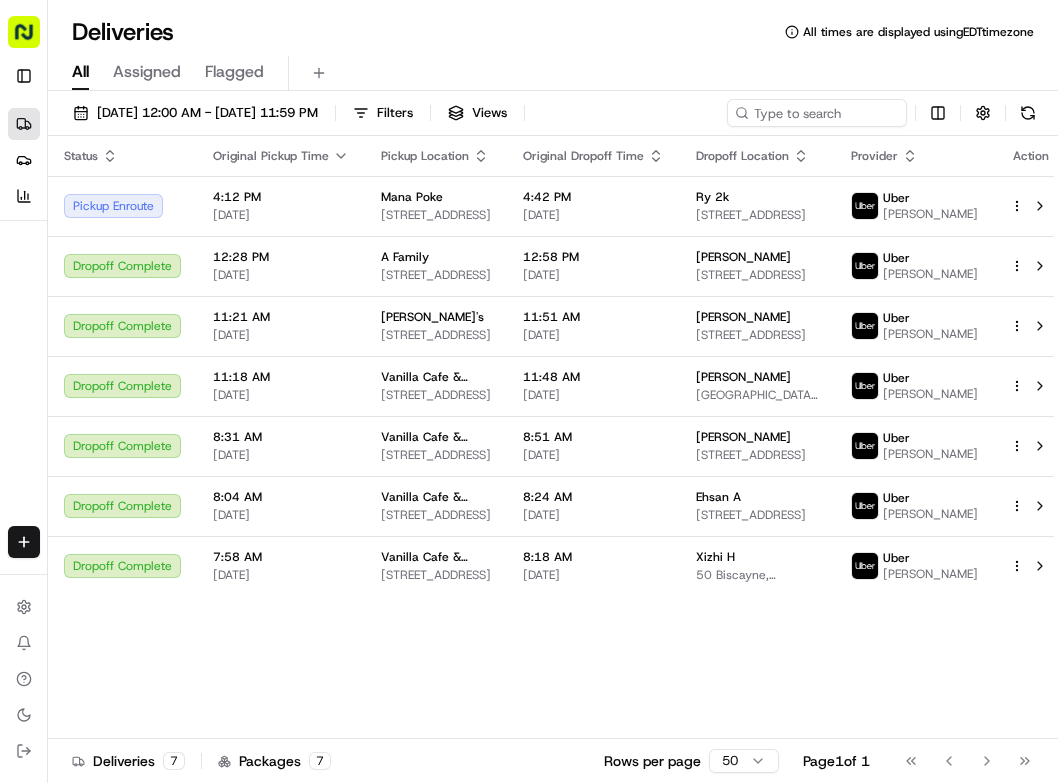 click at bounding box center (1028, 113) 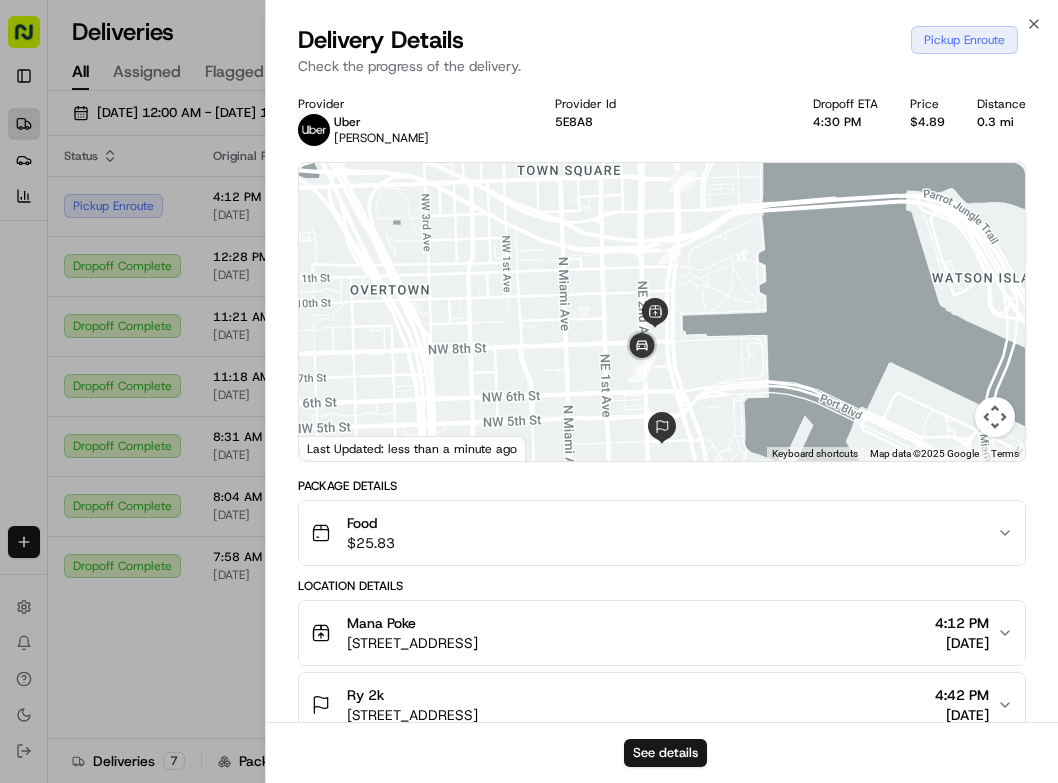 click at bounding box center [529, 391] 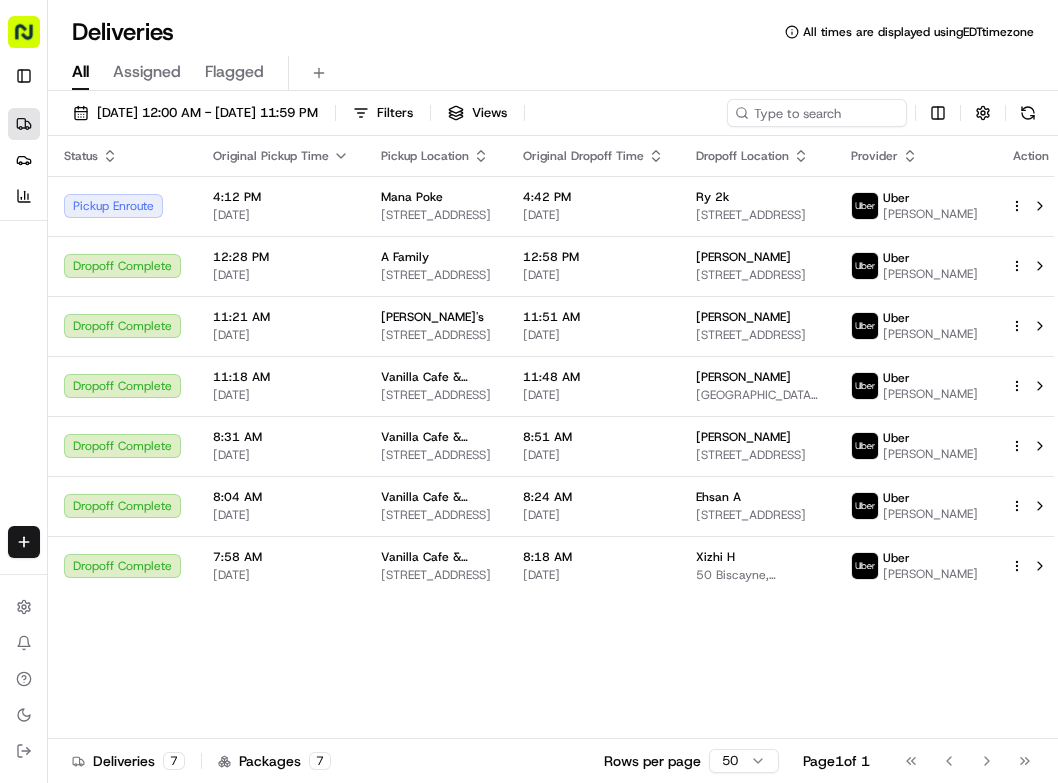 click at bounding box center [1028, 113] 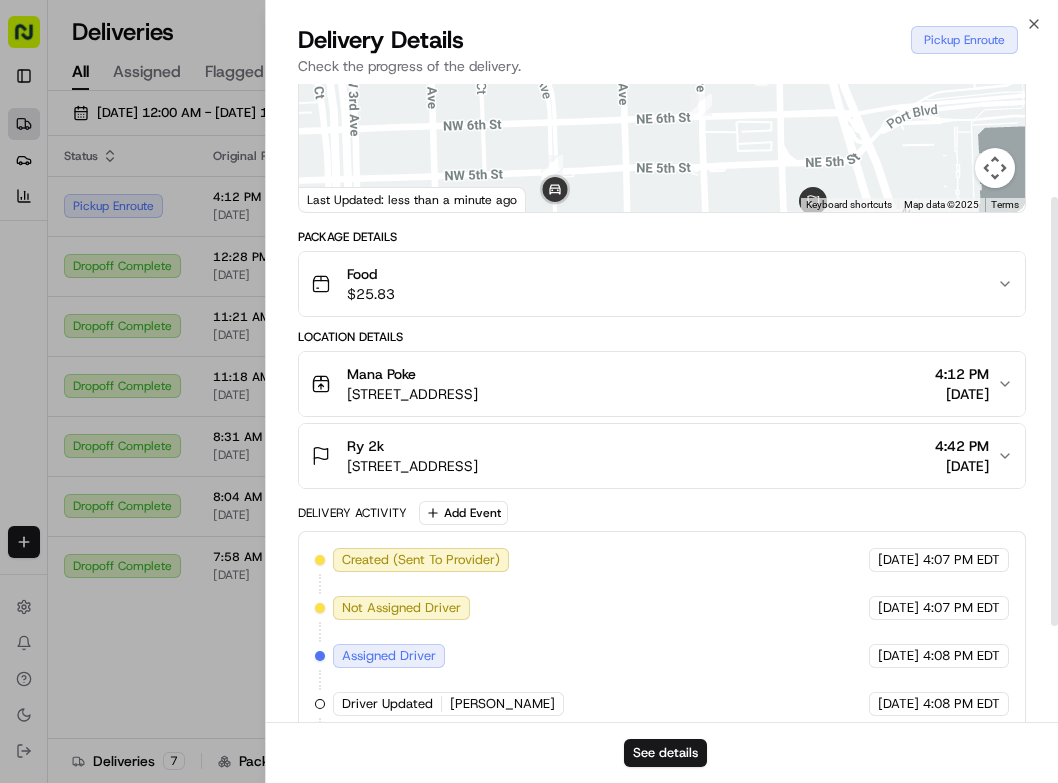 scroll, scrollTop: 312, scrollLeft: 0, axis: vertical 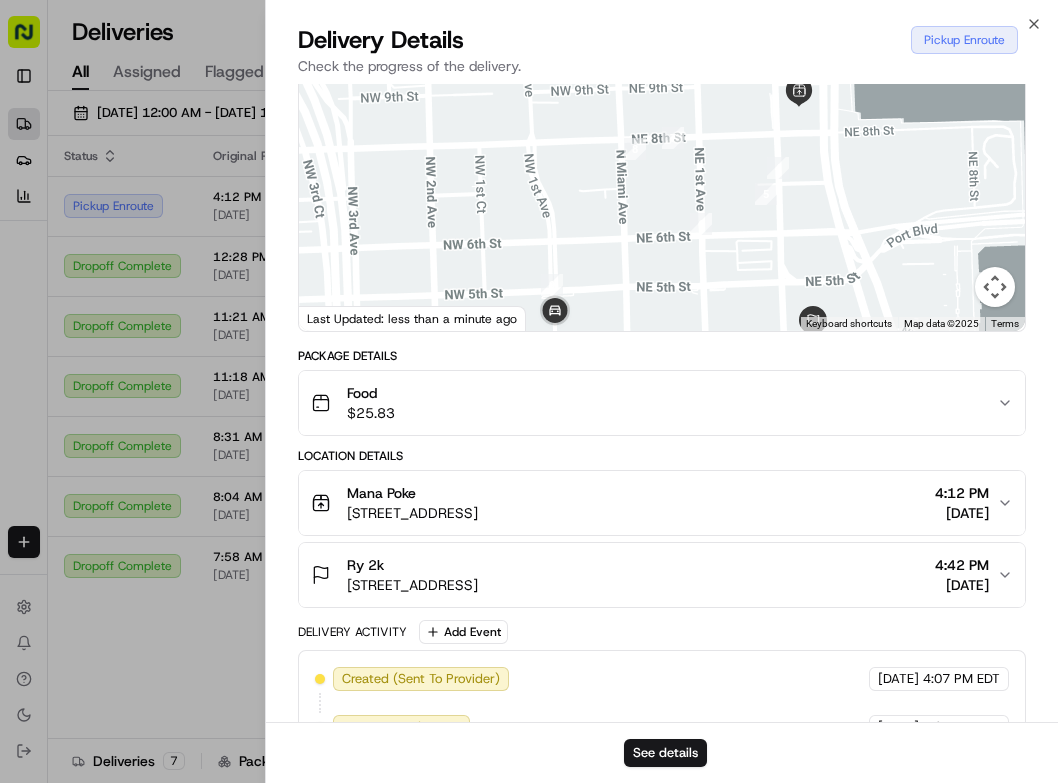 click at bounding box center [529, 391] 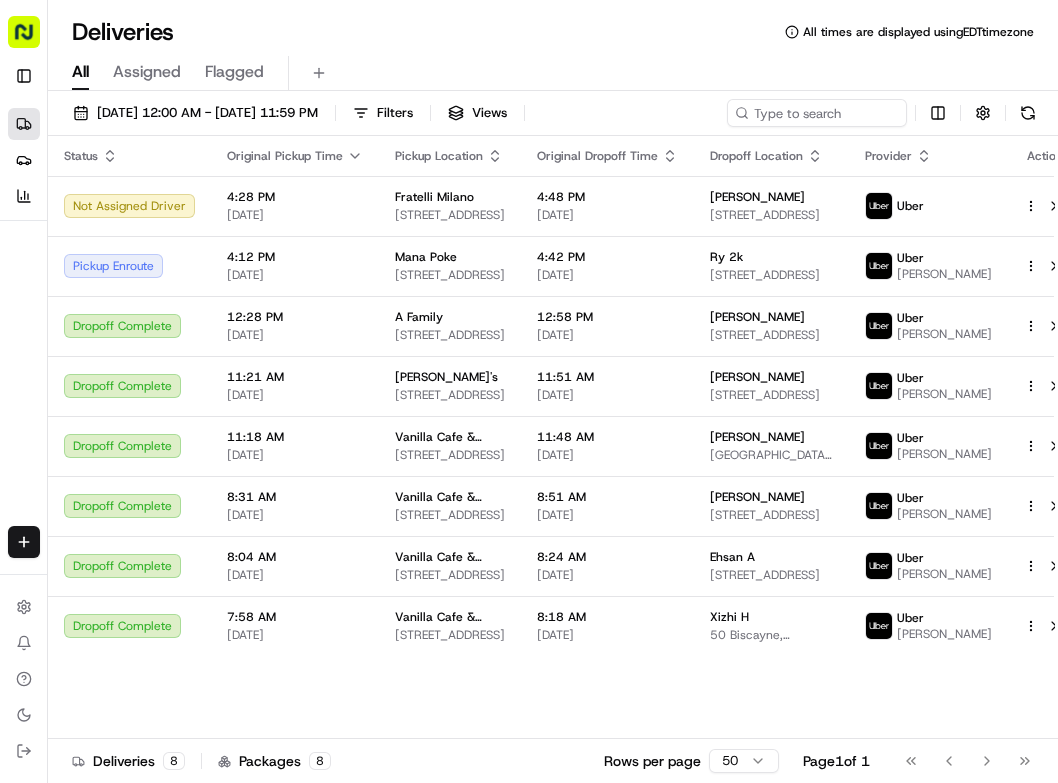 click at bounding box center (1028, 113) 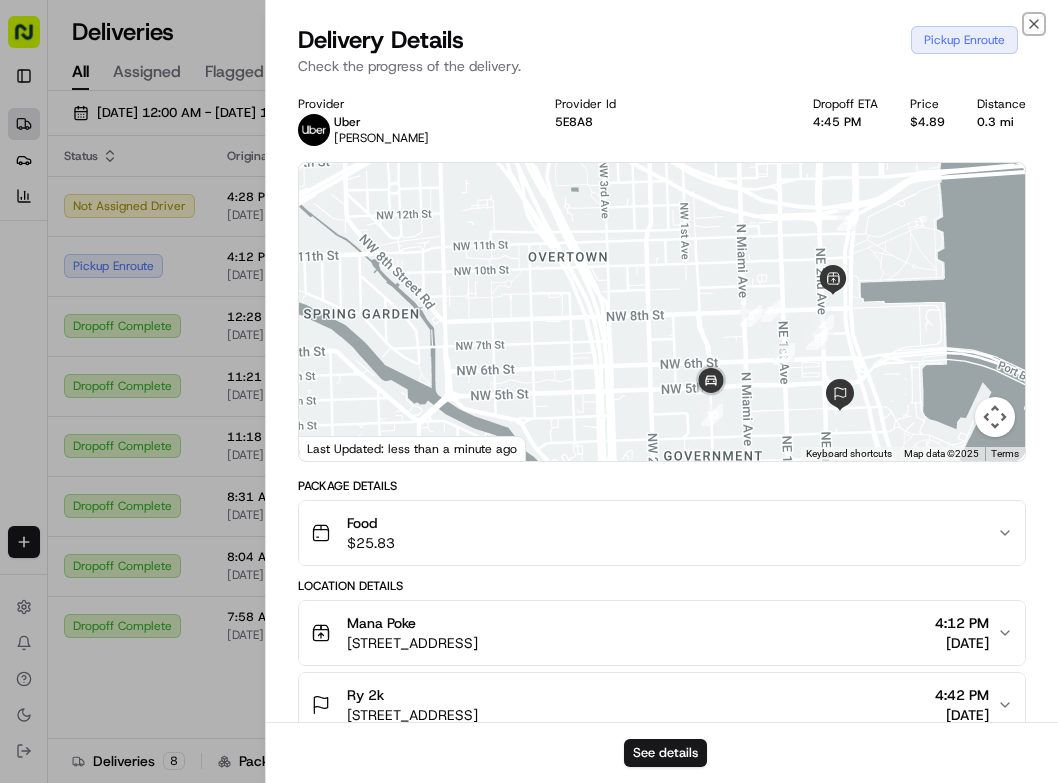 click 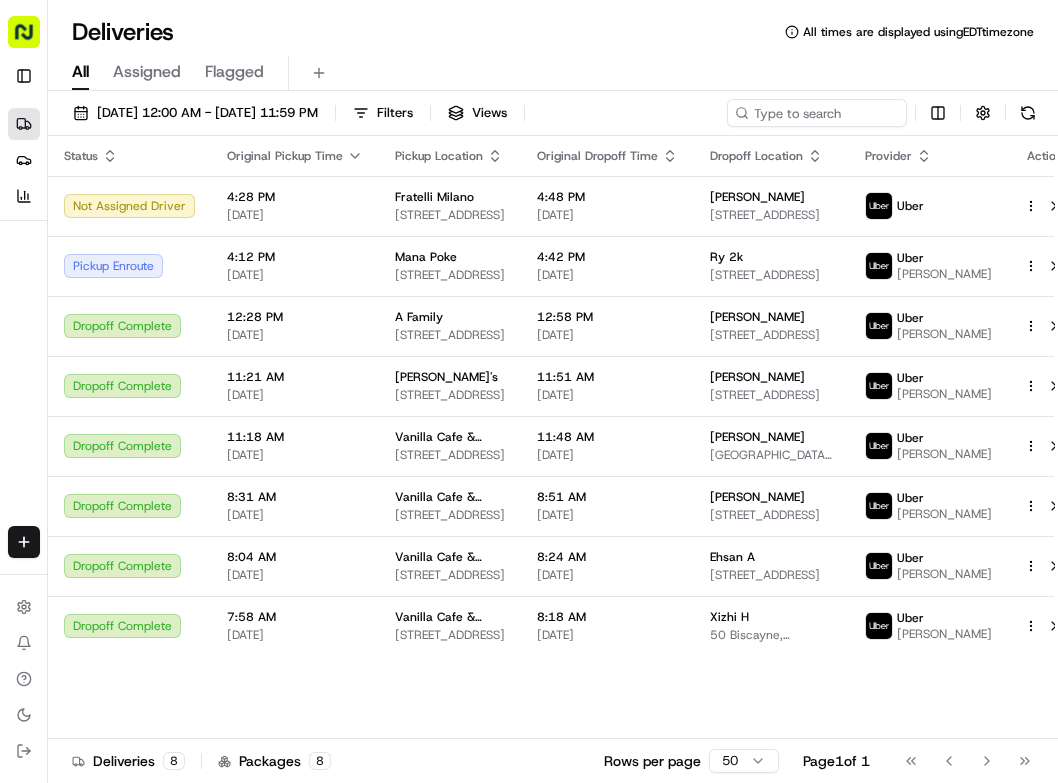 click at bounding box center (1028, 113) 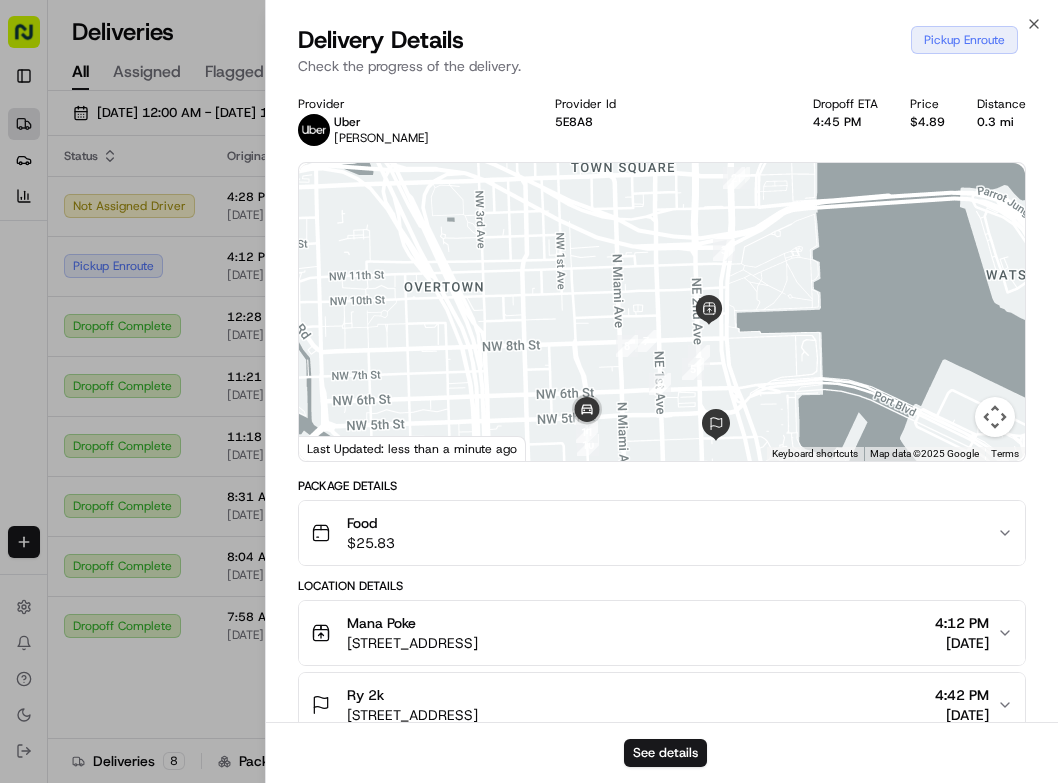 click at bounding box center [529, 391] 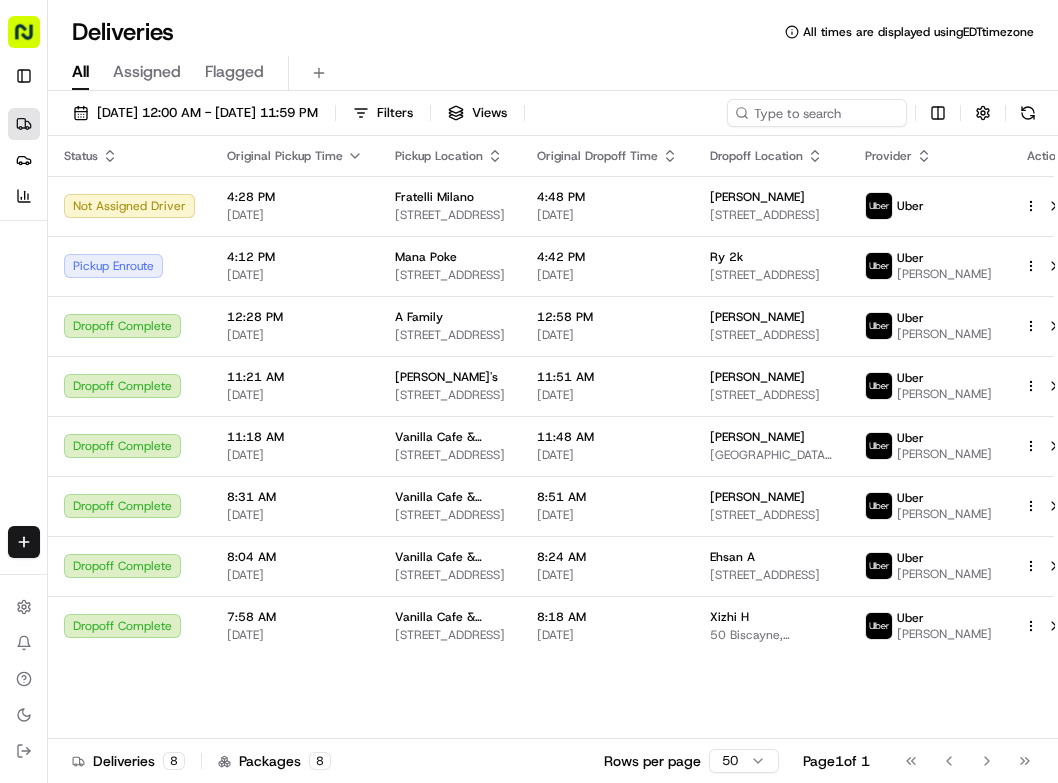 click at bounding box center (1028, 113) 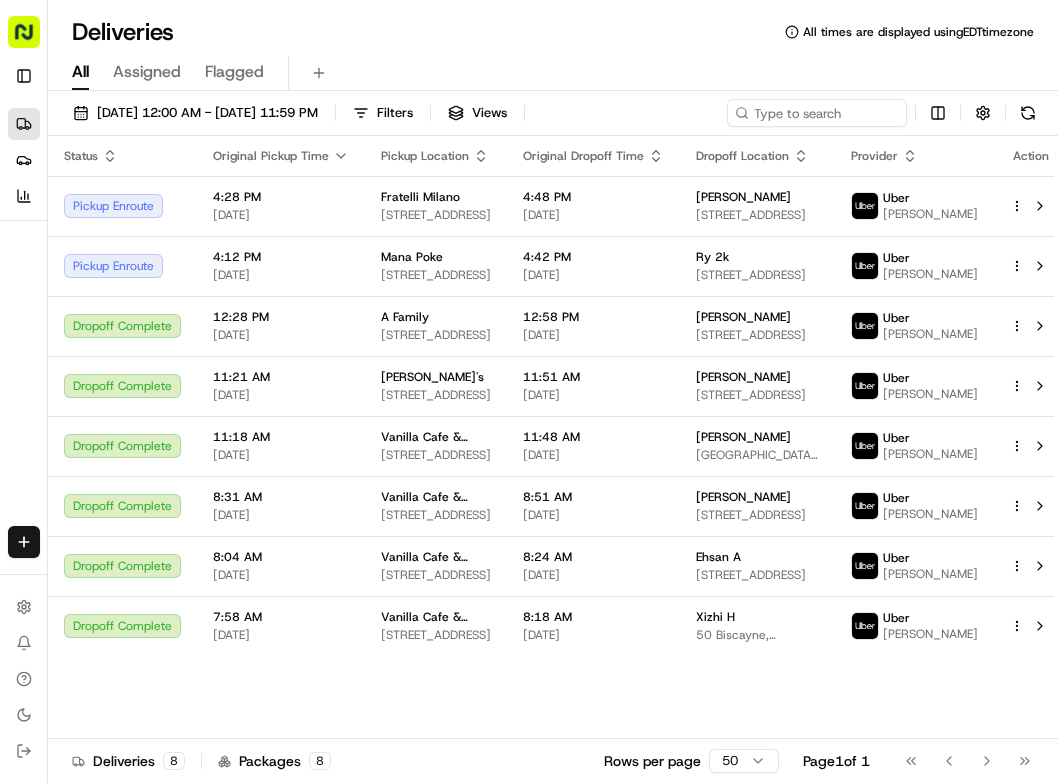 click on "[PERSON_NAME]" at bounding box center (930, 274) 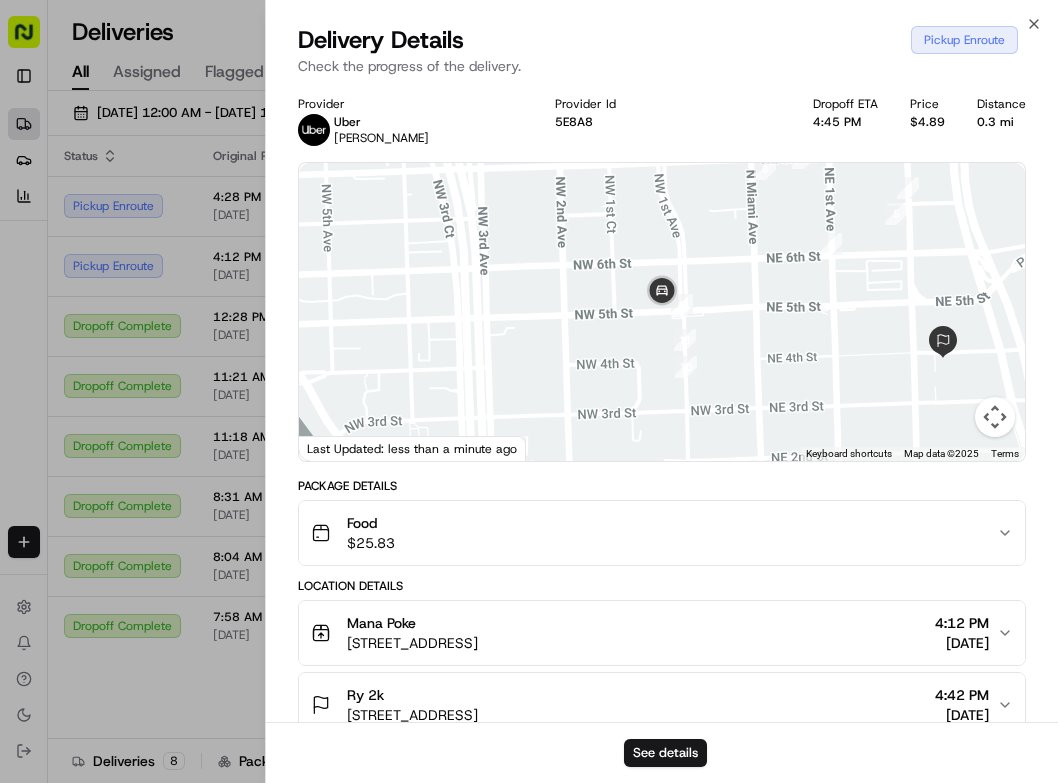 click at bounding box center [529, 391] 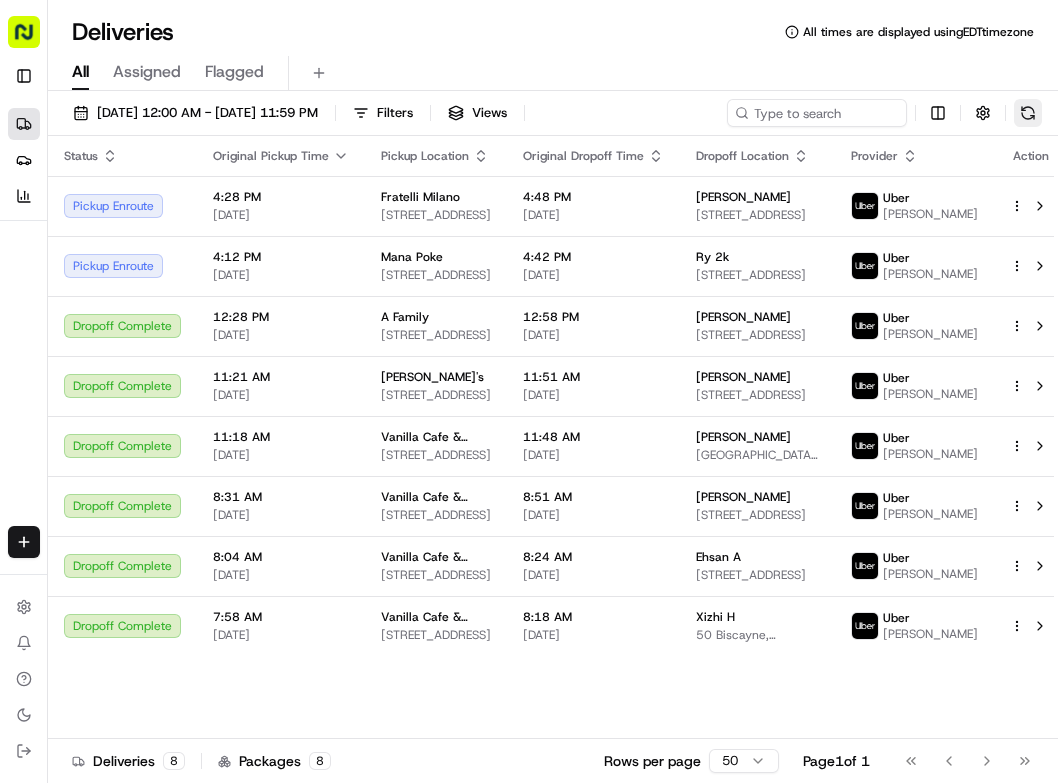 click at bounding box center (1028, 113) 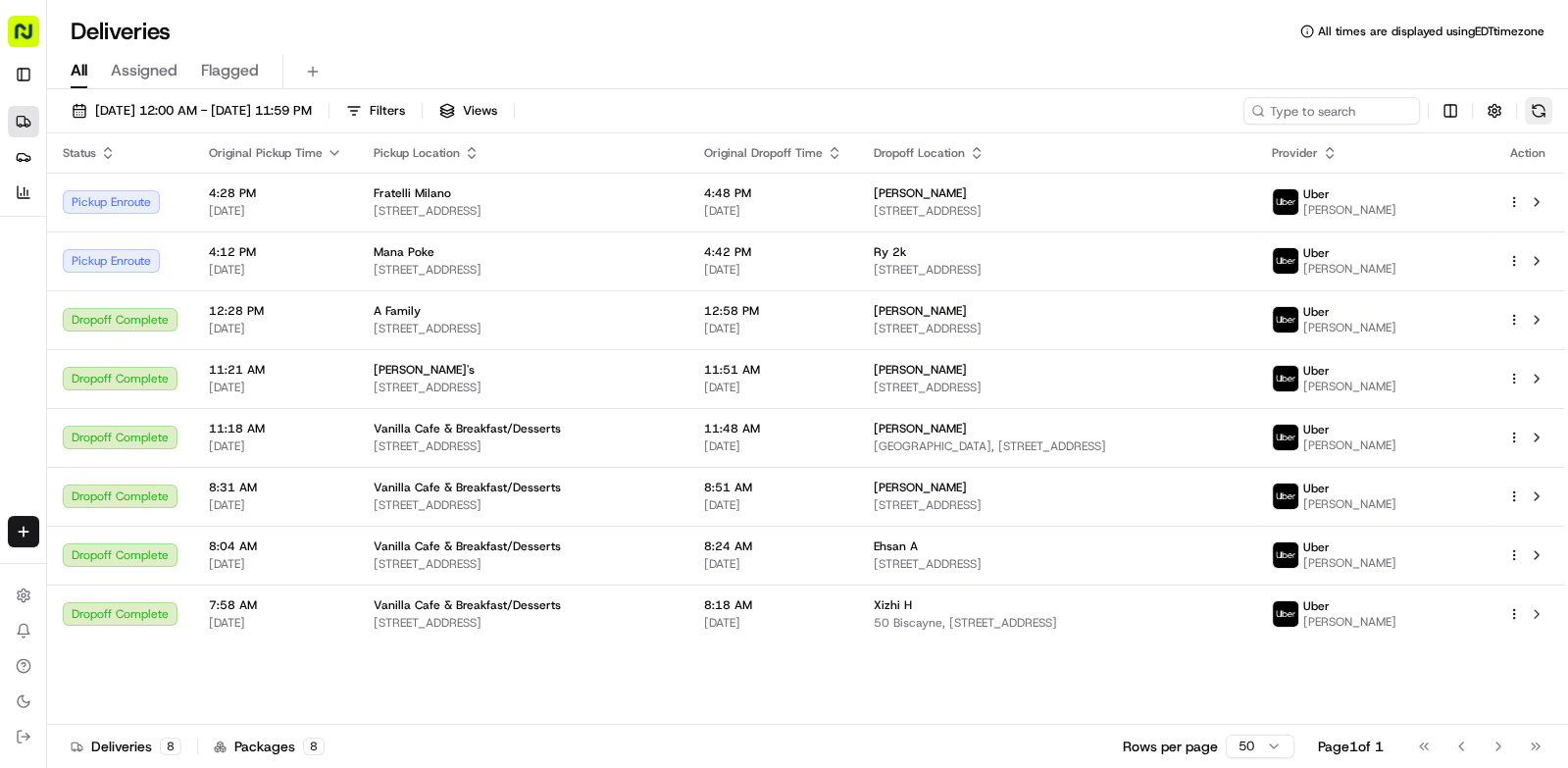 click at bounding box center (1539, 111) 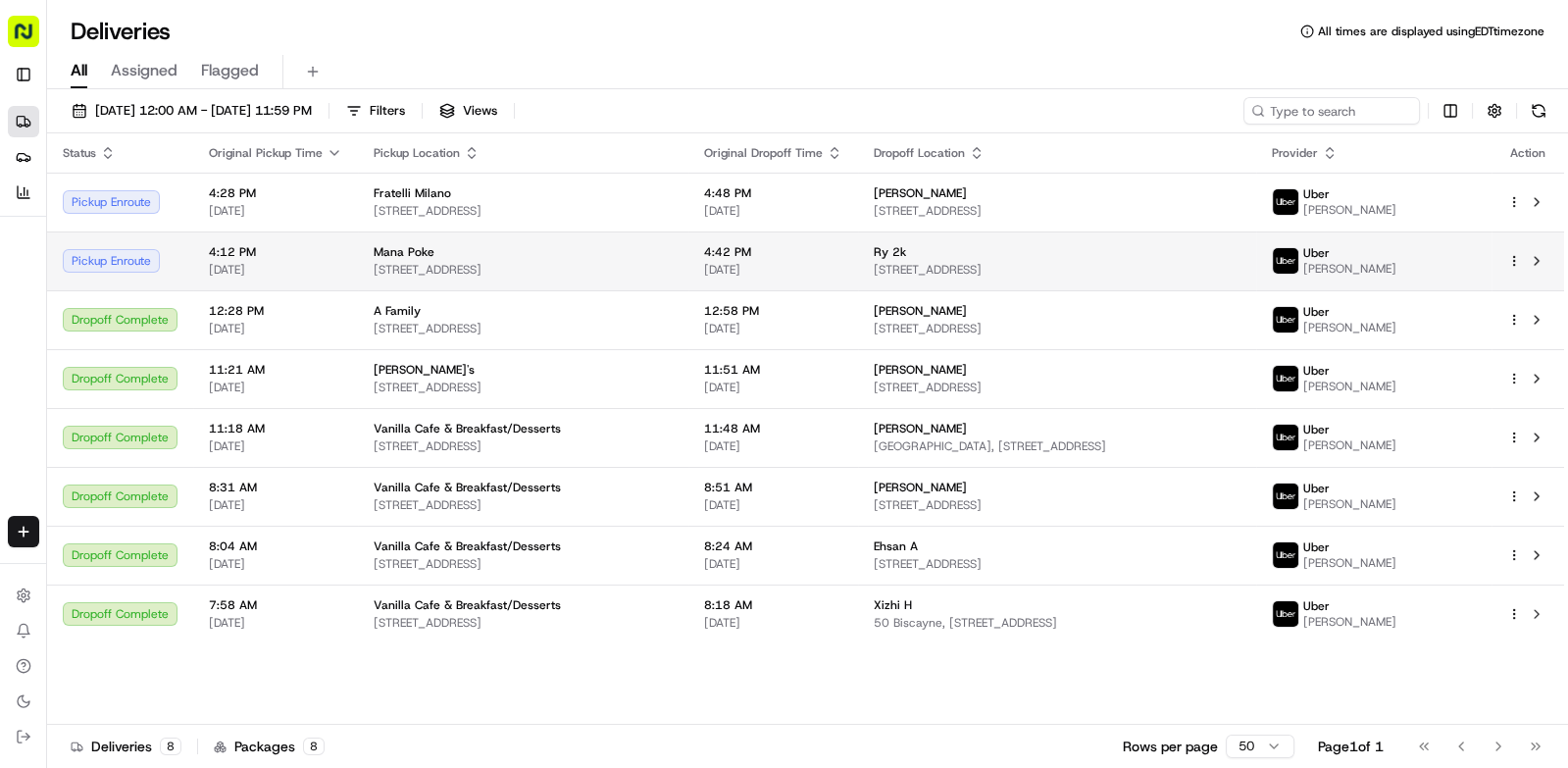 click on "Ry 2k" at bounding box center (1057, 252) 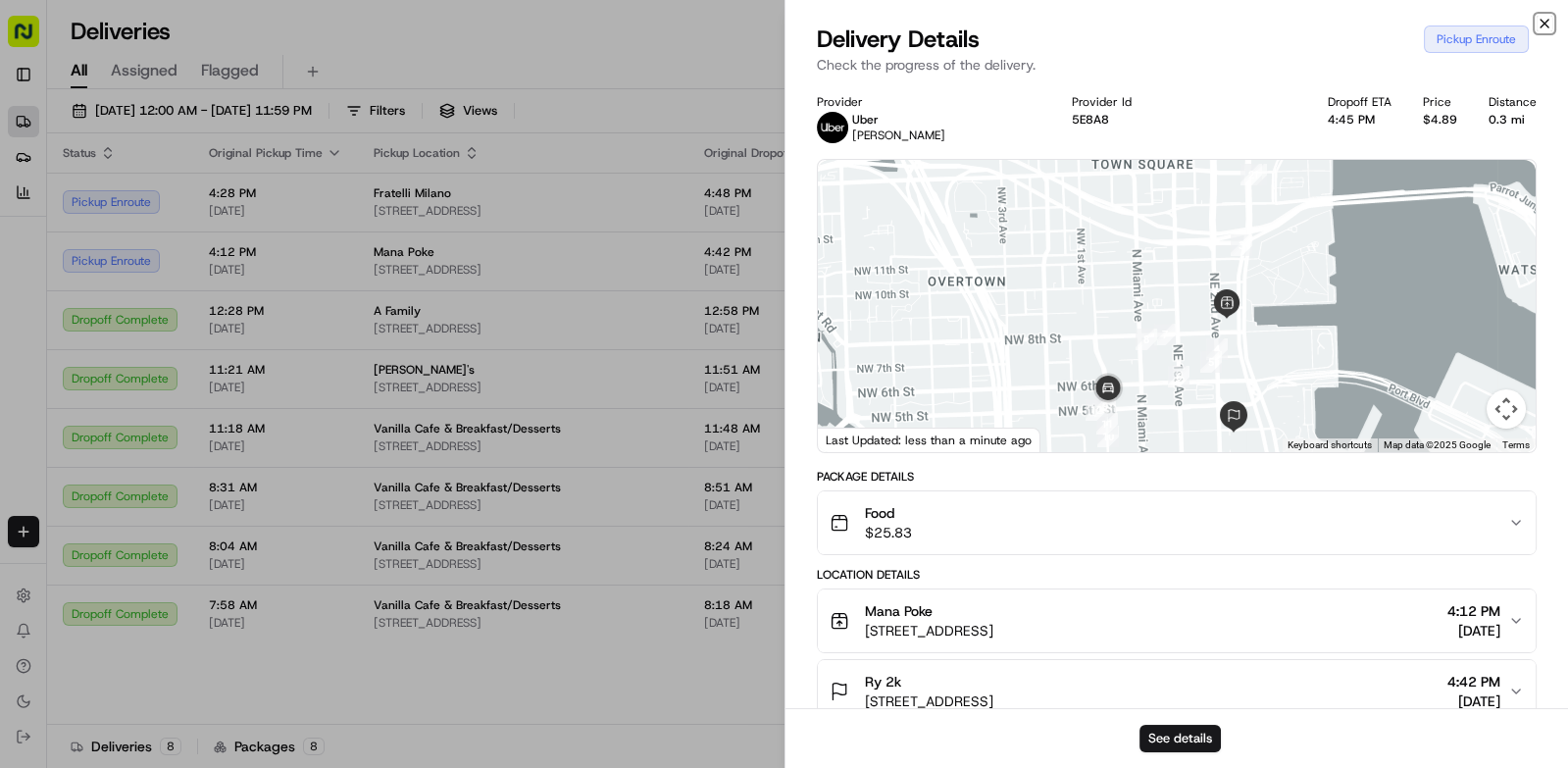 click 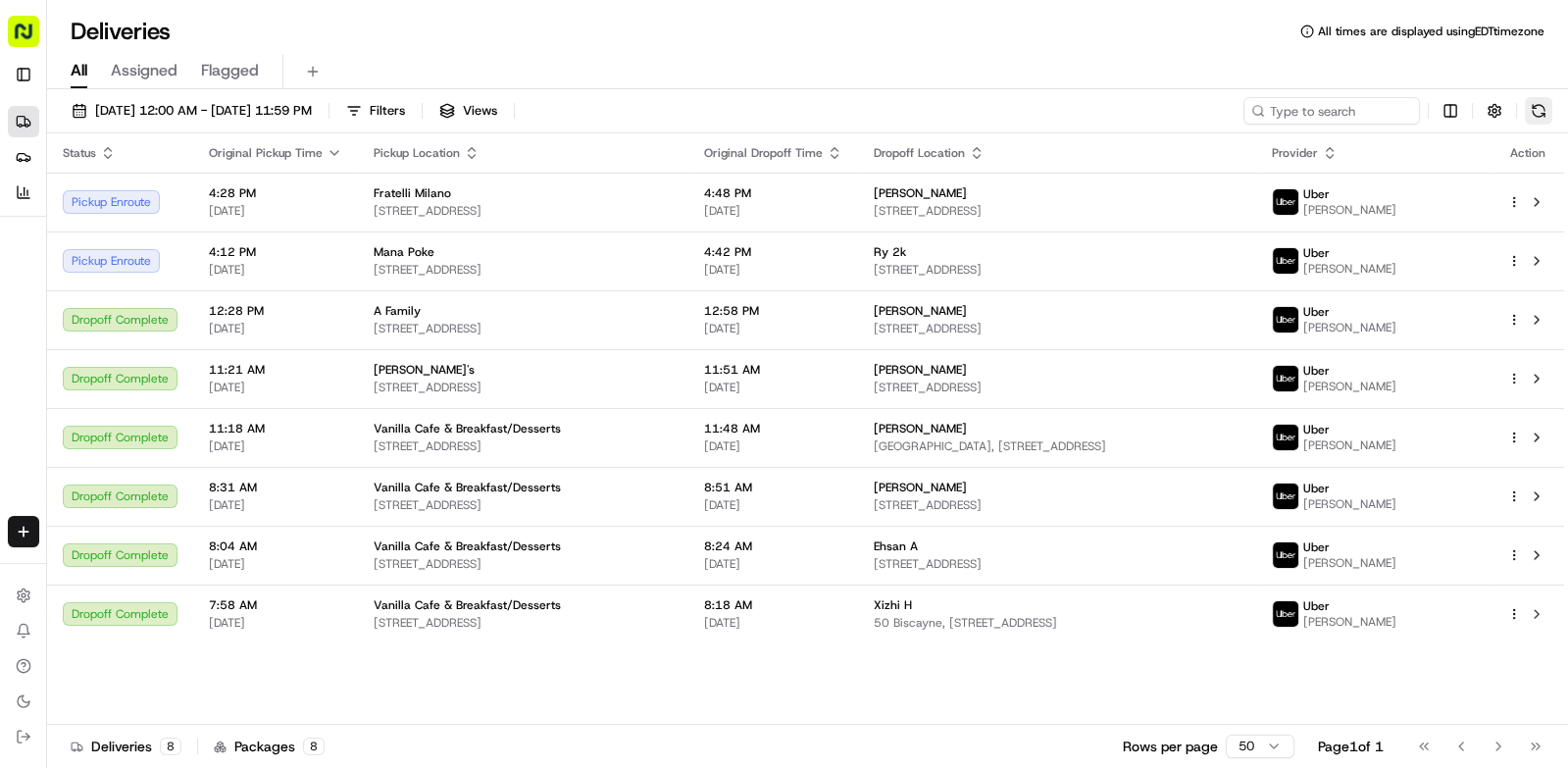 click at bounding box center (1539, 111) 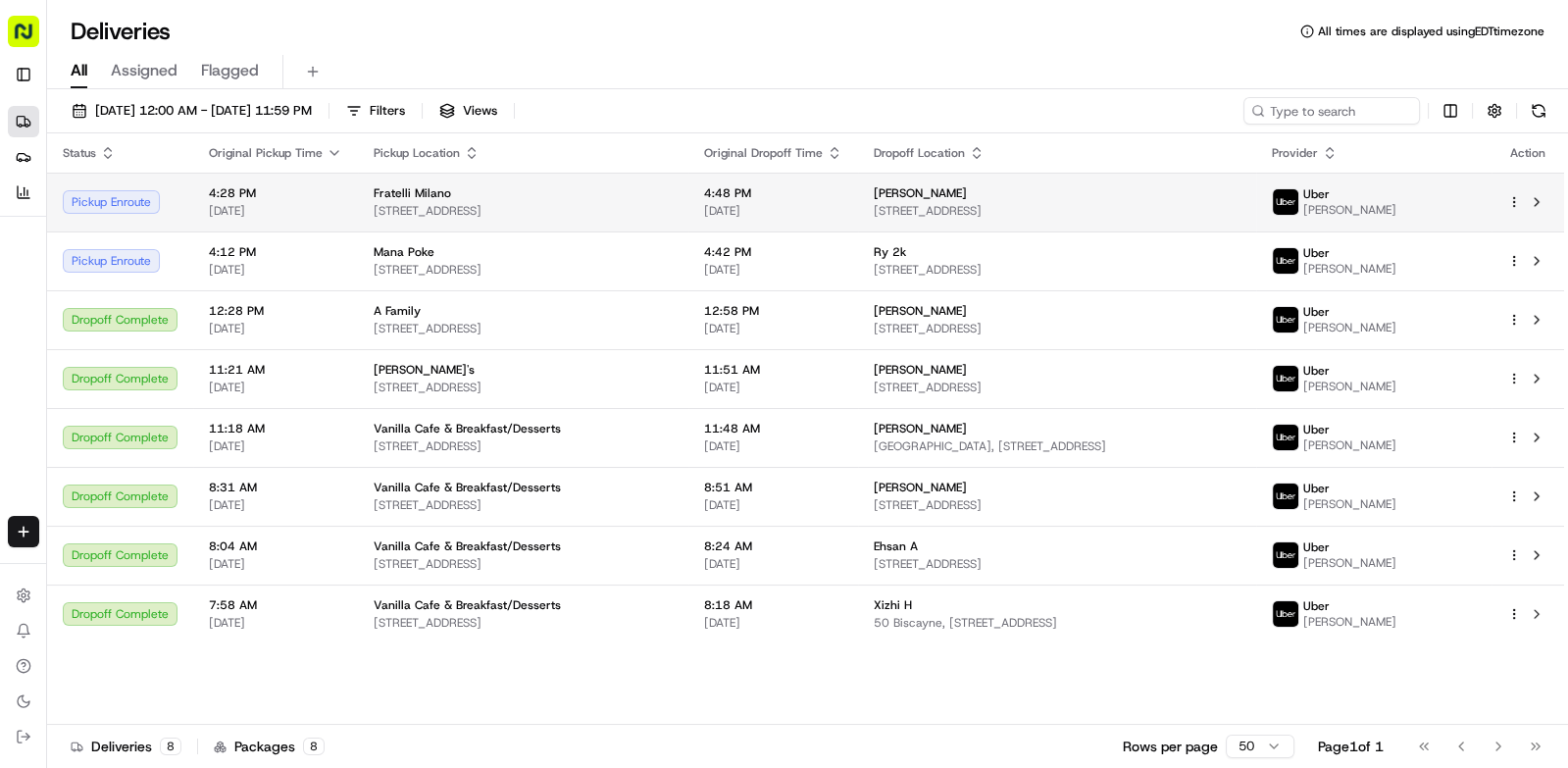 click on "[STREET_ADDRESS]" at bounding box center [1057, 211] 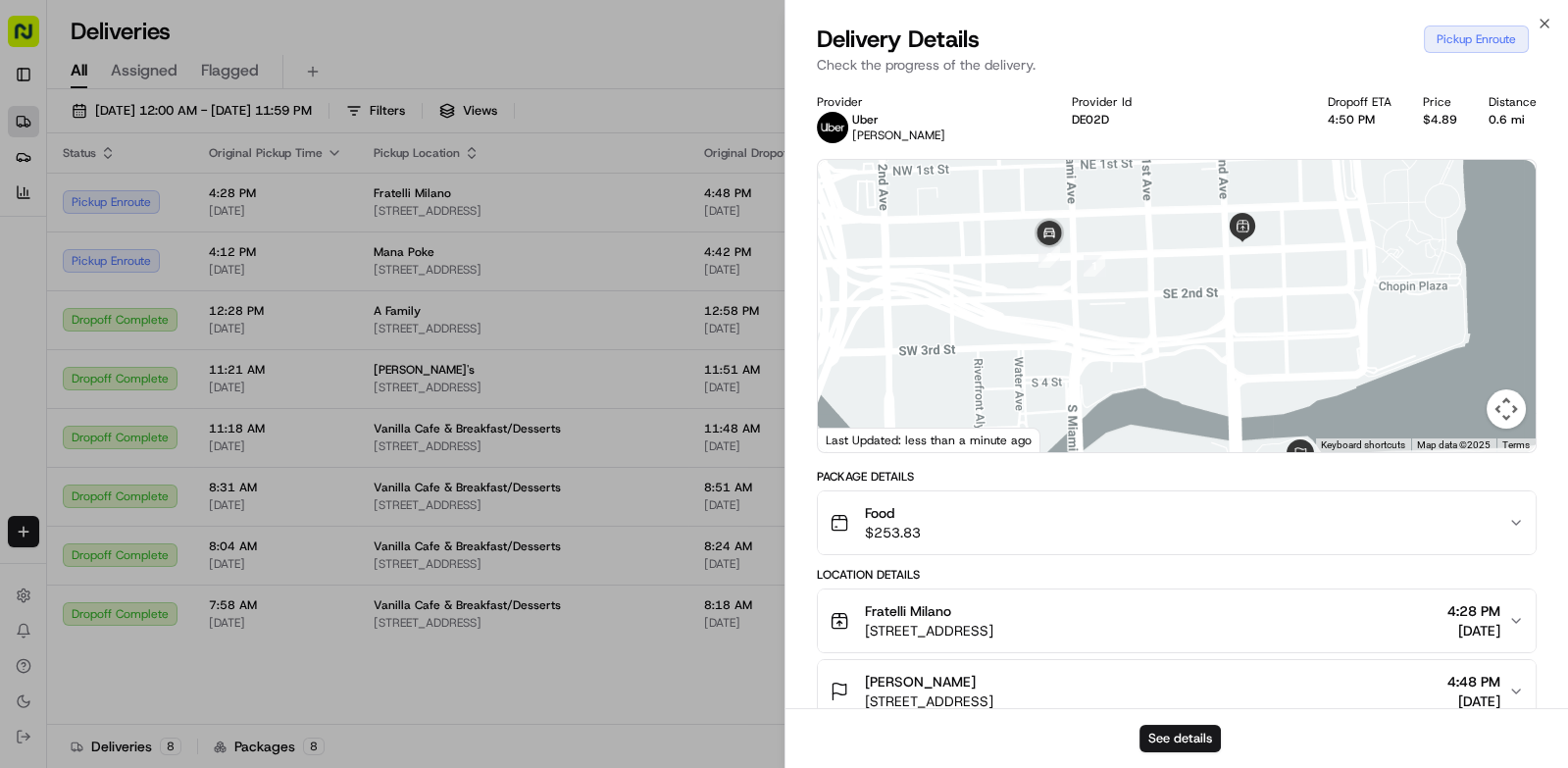click at bounding box center [784, 384] 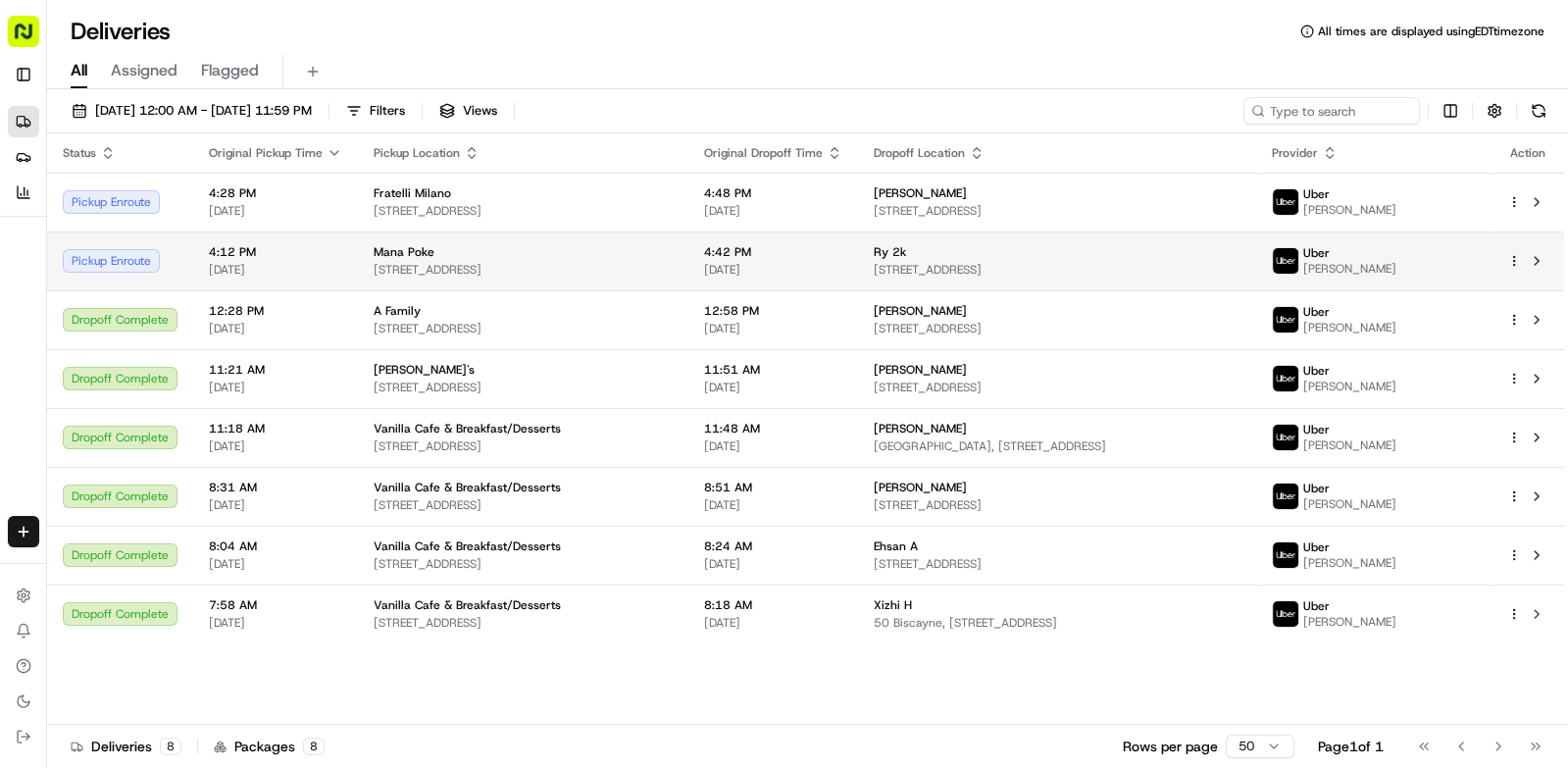 click on "Ry 2k" at bounding box center (1057, 252) 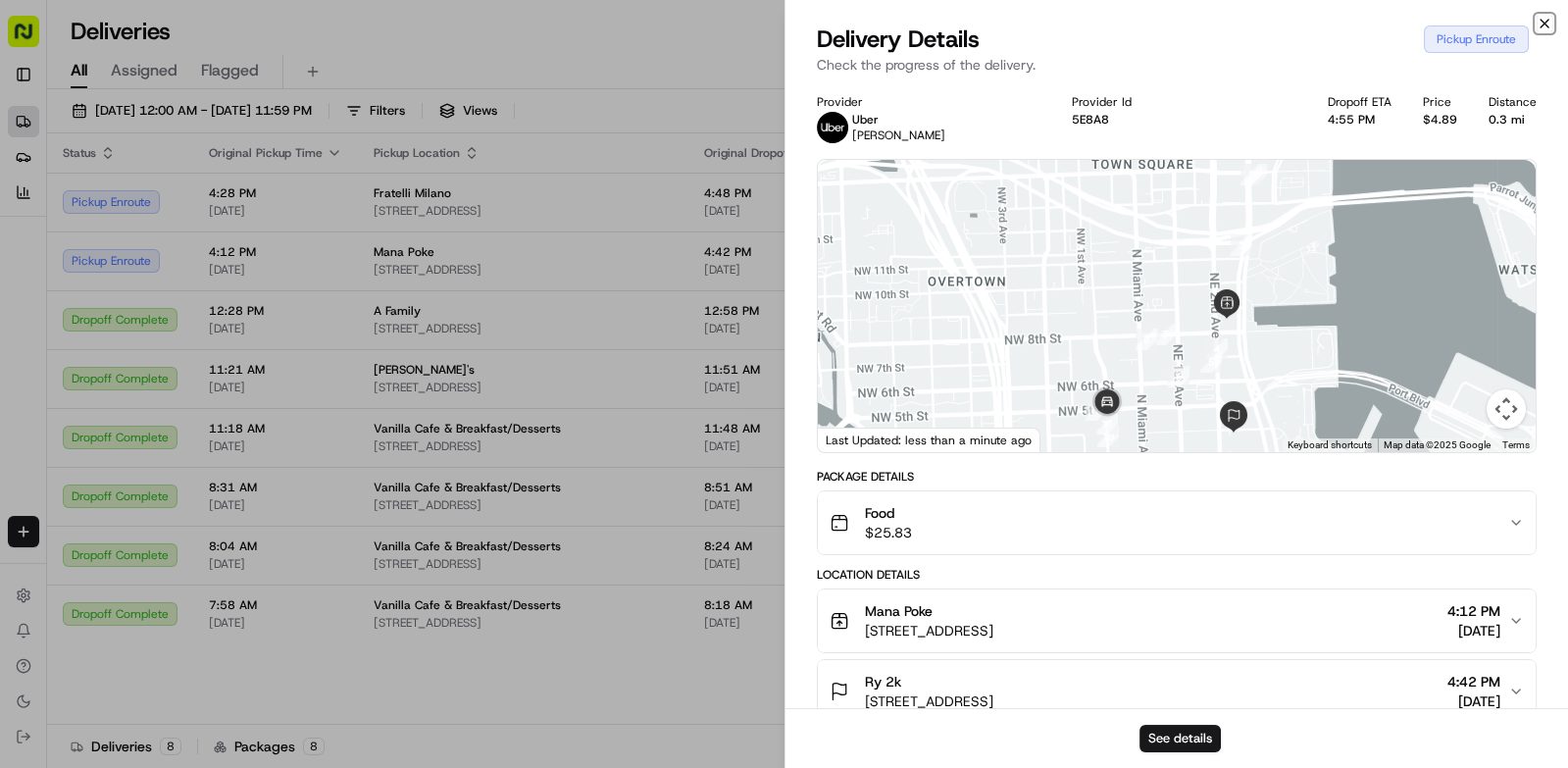click 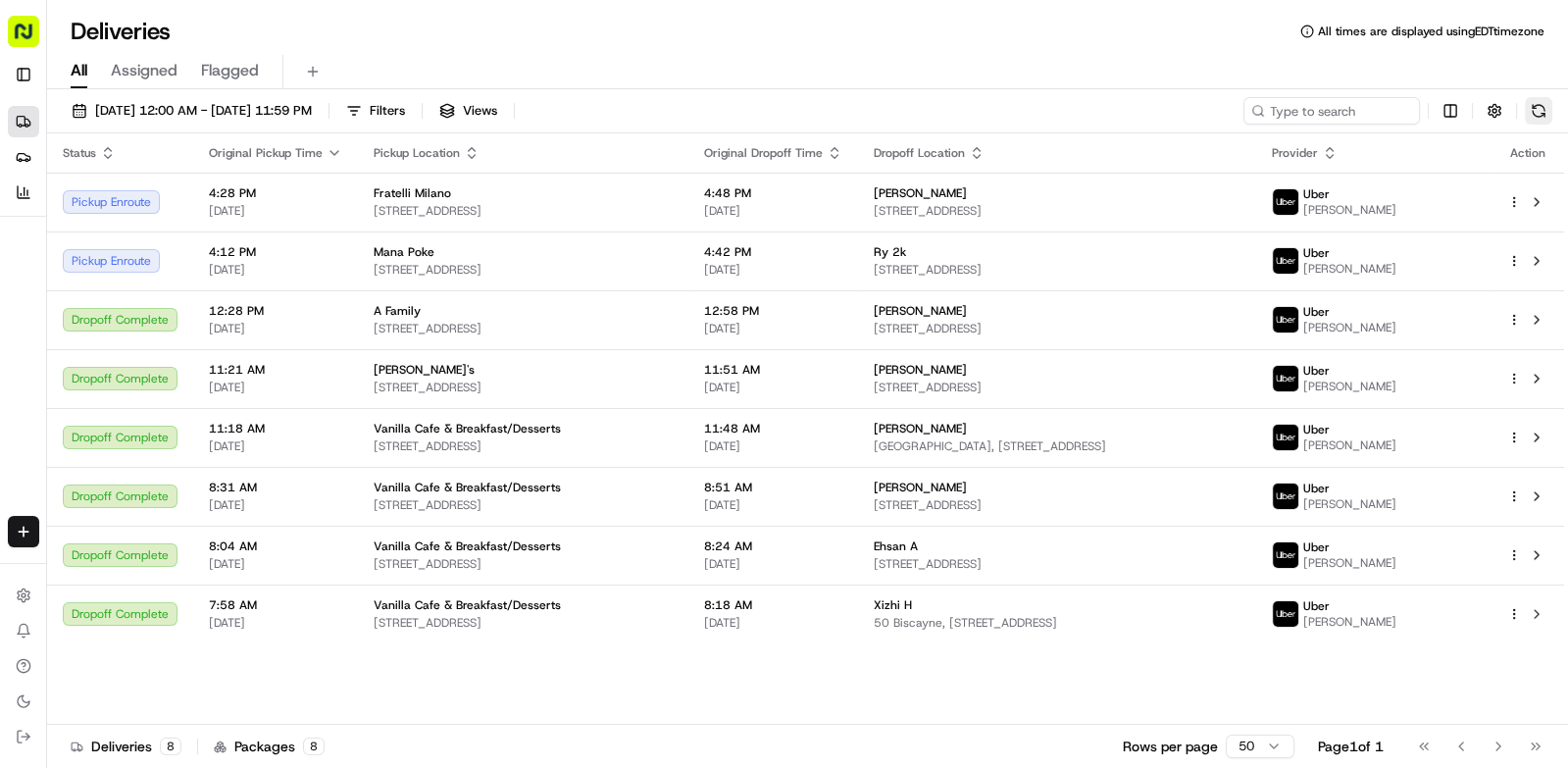 click at bounding box center [1539, 111] 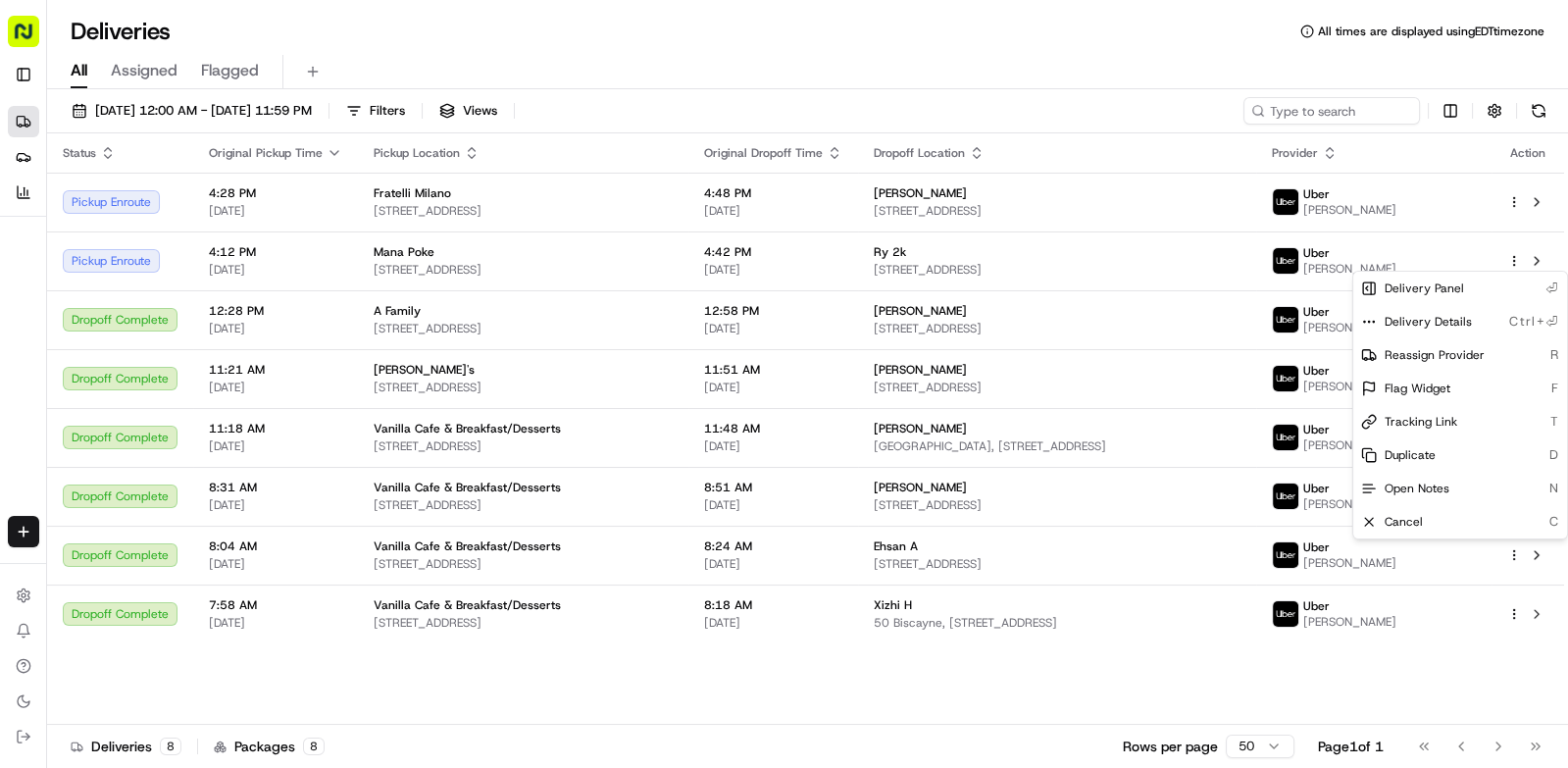 click on "Tiny Mile [EMAIL_ADDRESS][DOMAIN_NAME] Toggle Sidebar Deliveries Providers Analytics Favorites Main Menu Members & Organization Organization Users Roles Preferences Customization Tracking Orchestration Automations Locations Pickup Locations Dropoff Locations Billing Billing Refund Requests Integrations Notification Triggers Webhooks API Keys Request Logs Create Settings Notifications Chat with us! Toggle Theme Log out Deliveries All times are displayed using  EDT  timezone All Assigned Flagged [DATE] 12:00 AM - [DATE] 11:59 PM Filters Views Status Original Pickup Time Pickup Location Original Dropoff Time Dropoff Location Provider Action Pickup Enroute 4:28 PM [DATE] Fratelli [GEOGRAPHIC_DATA] [STREET_ADDRESS] 4:48 PM [DATE] [PERSON_NAME] [STREET_ADDRESS] [PERSON_NAME] Pickup Enroute 4:12 PM [DATE] [GEOGRAPHIC_DATA][STREET_ADDRESS] 4:42 PM [DATE] Ry 2k [STREET_ADDRESS] Uber [PERSON_NAME] 12:28 PM 8" at bounding box center (784, 384) 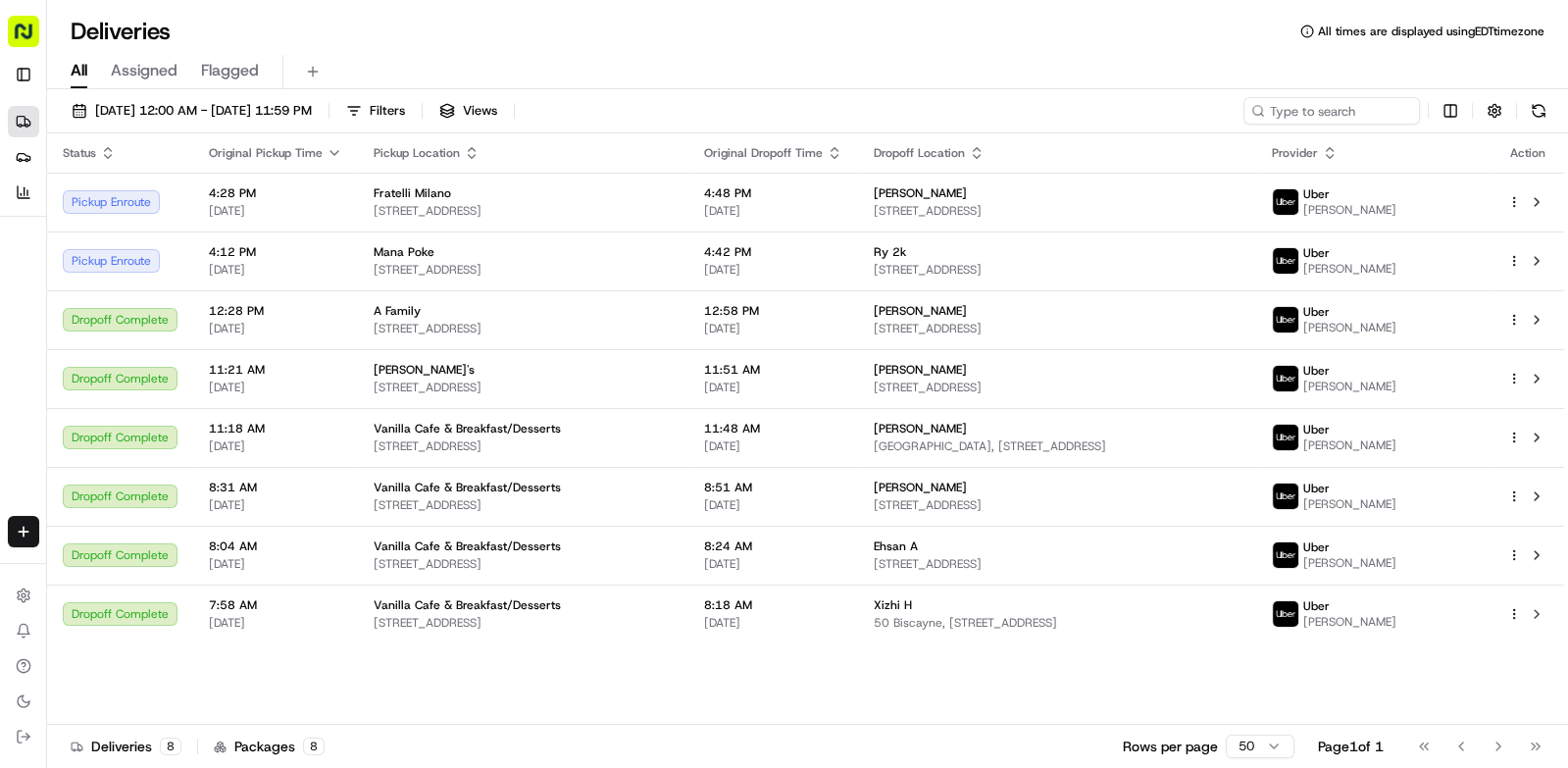 click on "All Assigned Flagged" at bounding box center [807, 72] 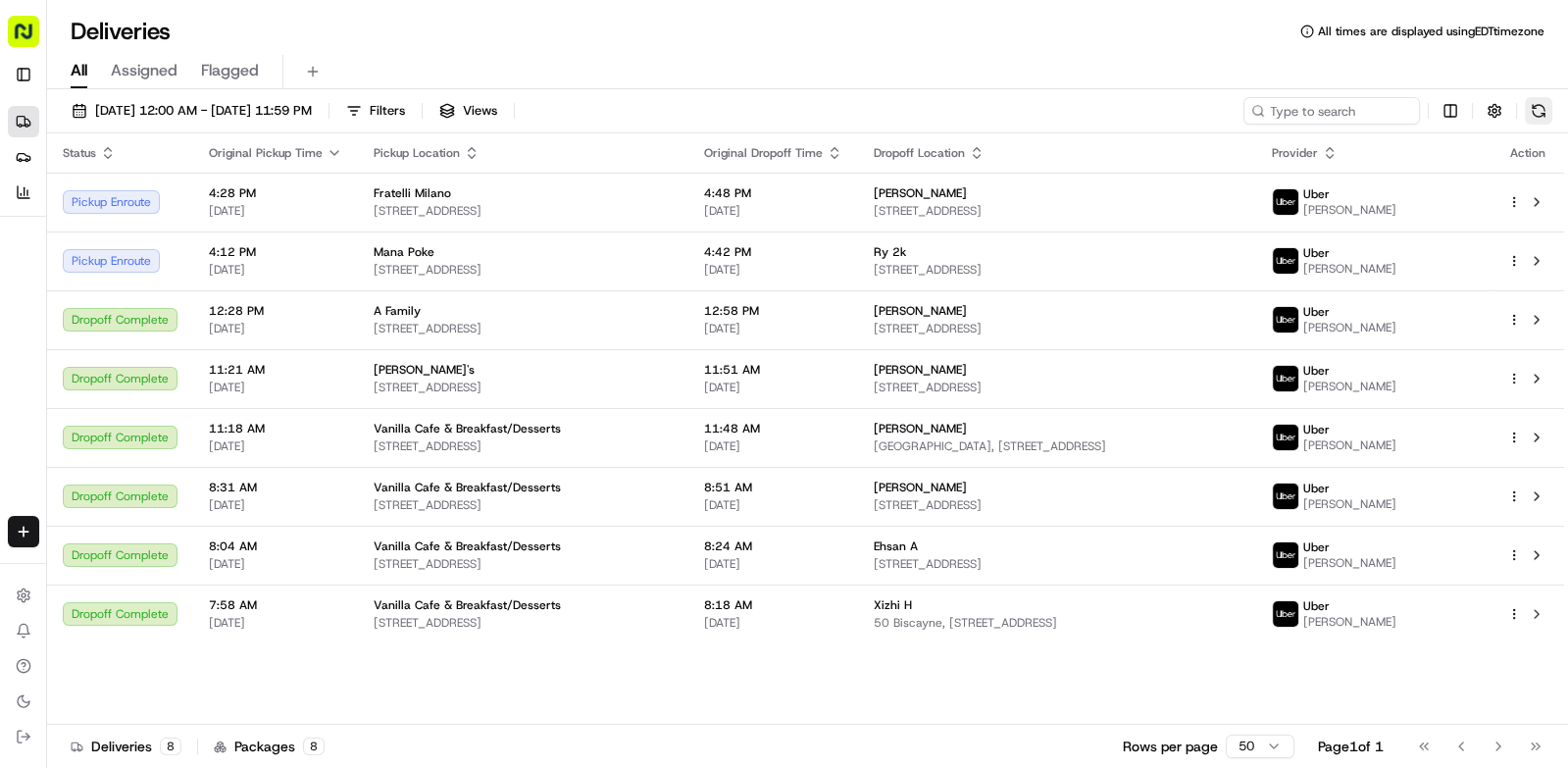 click at bounding box center (1539, 111) 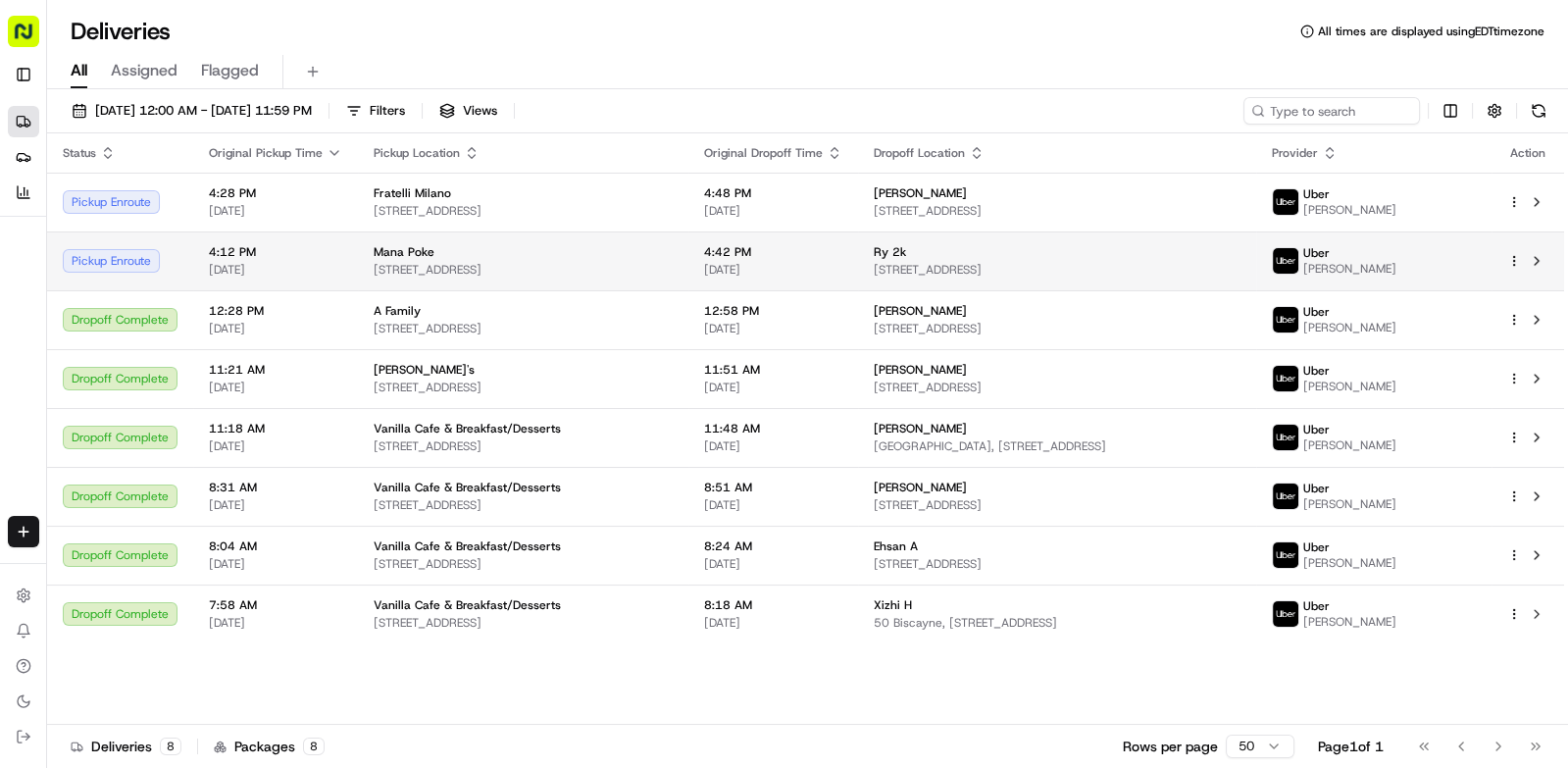 click on "Ry 2k" at bounding box center [1057, 252] 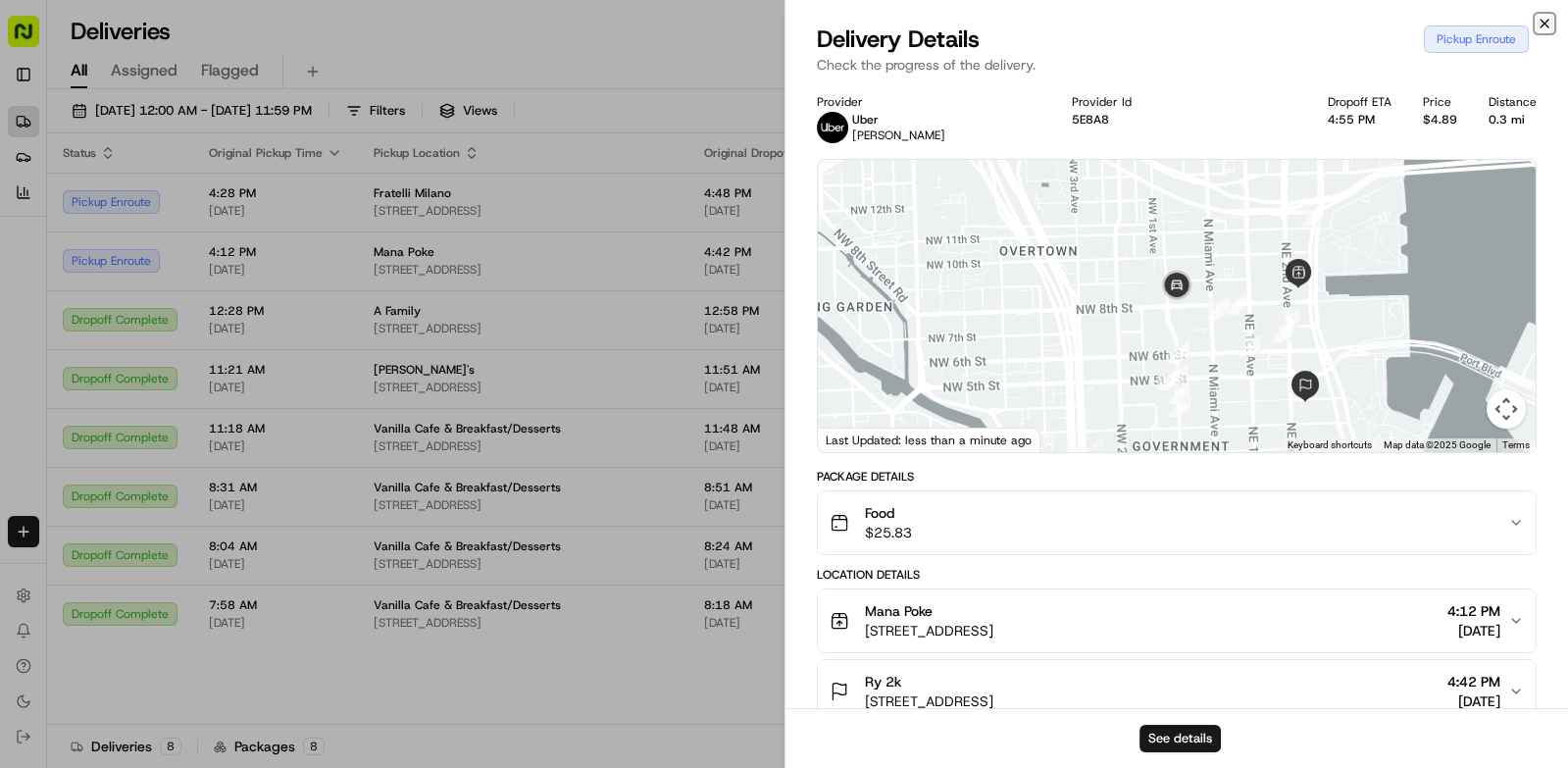 click 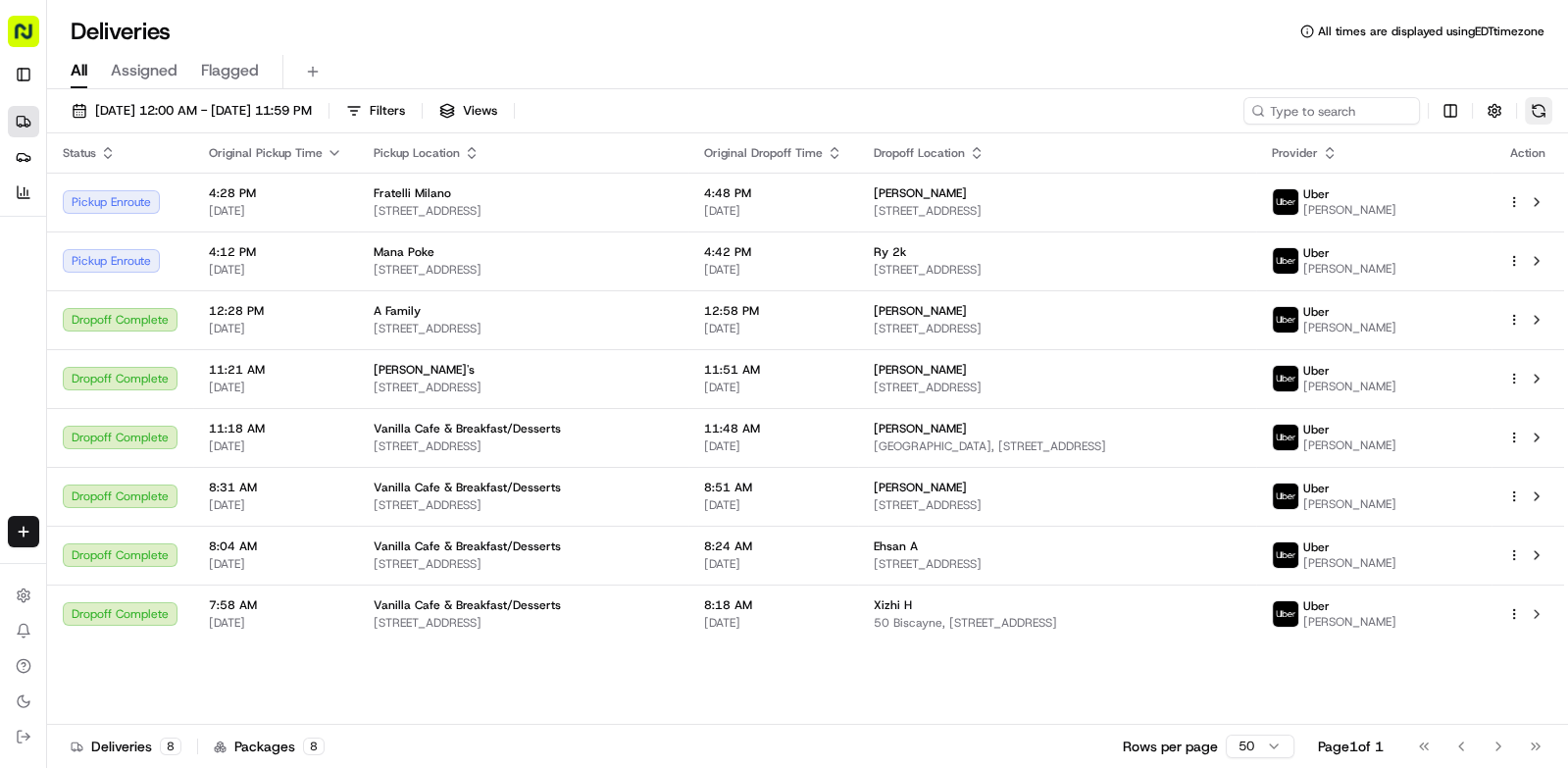 click at bounding box center [1539, 111] 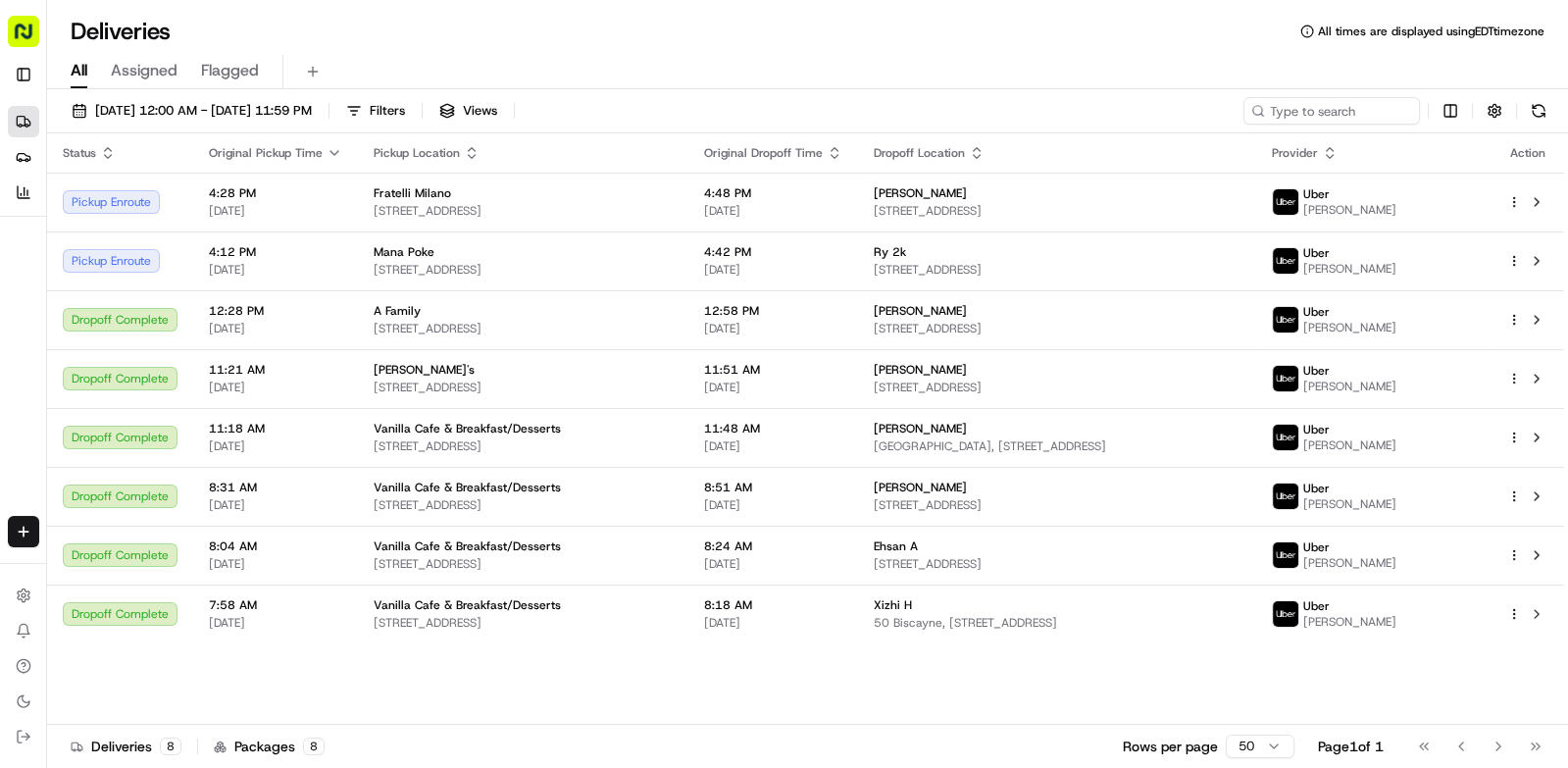 click on "Dropoff Location" at bounding box center (1057, 153) 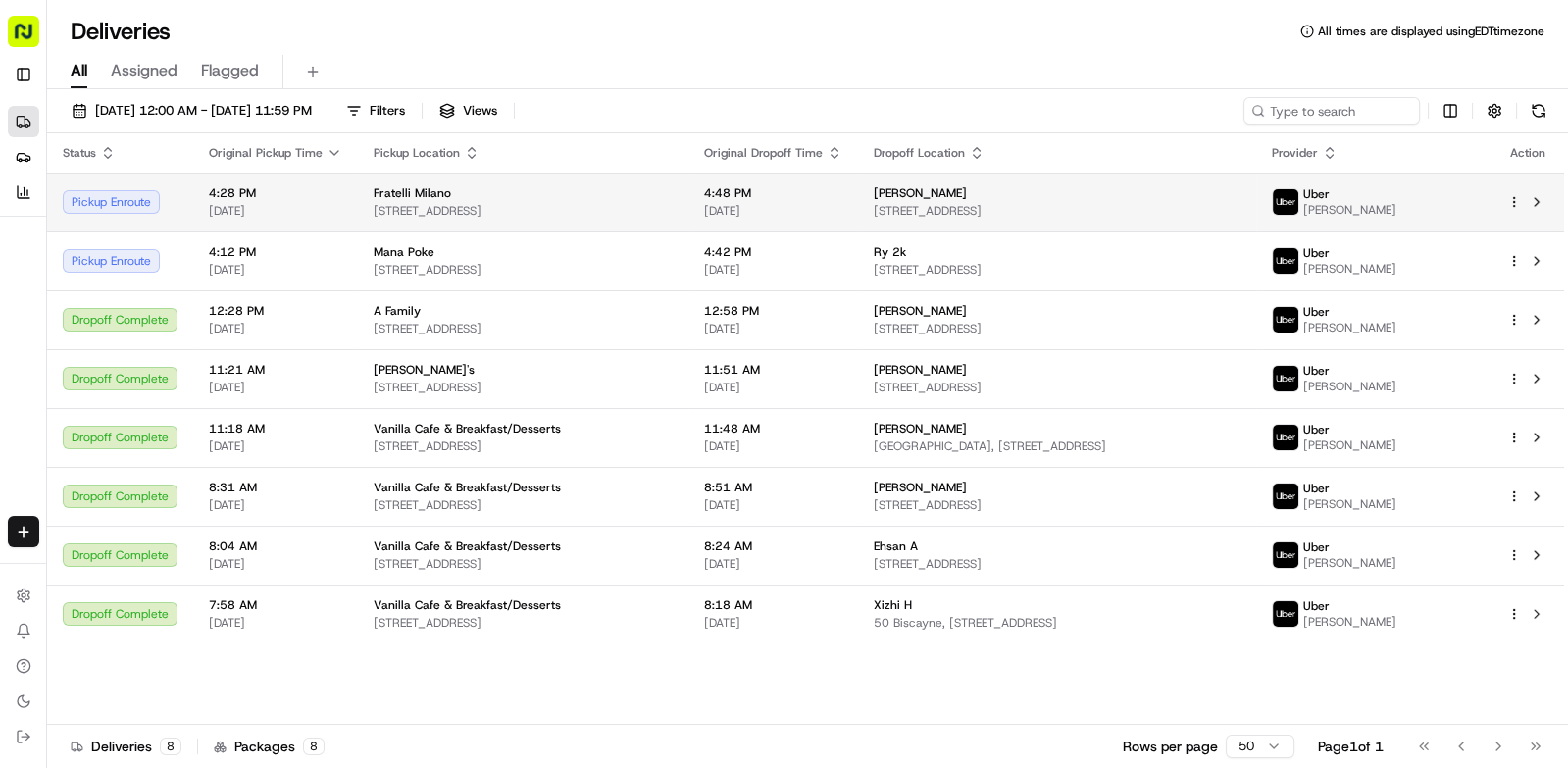 click on "[PERSON_NAME]" at bounding box center (1057, 193) 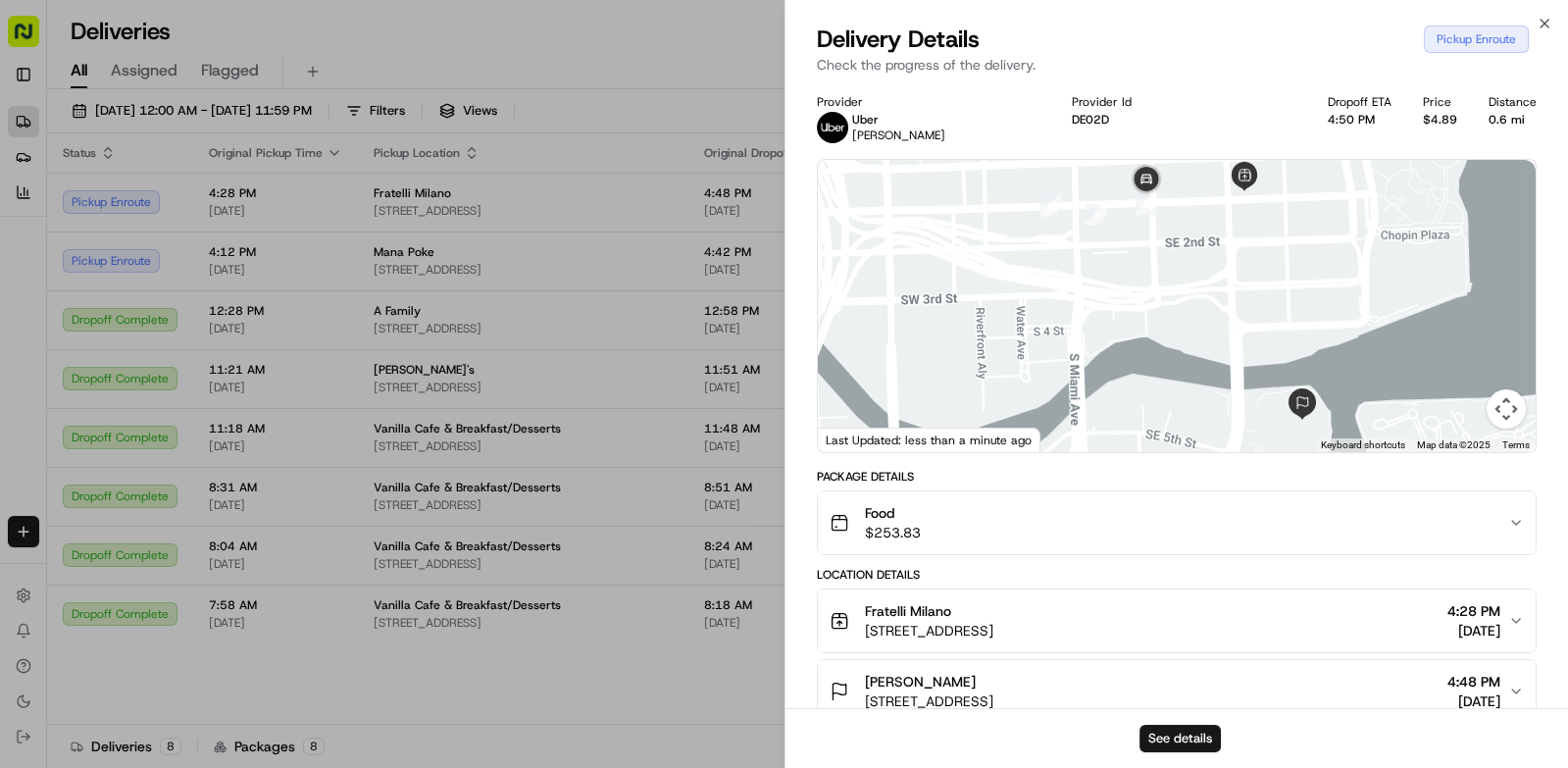 click at bounding box center [784, 384] 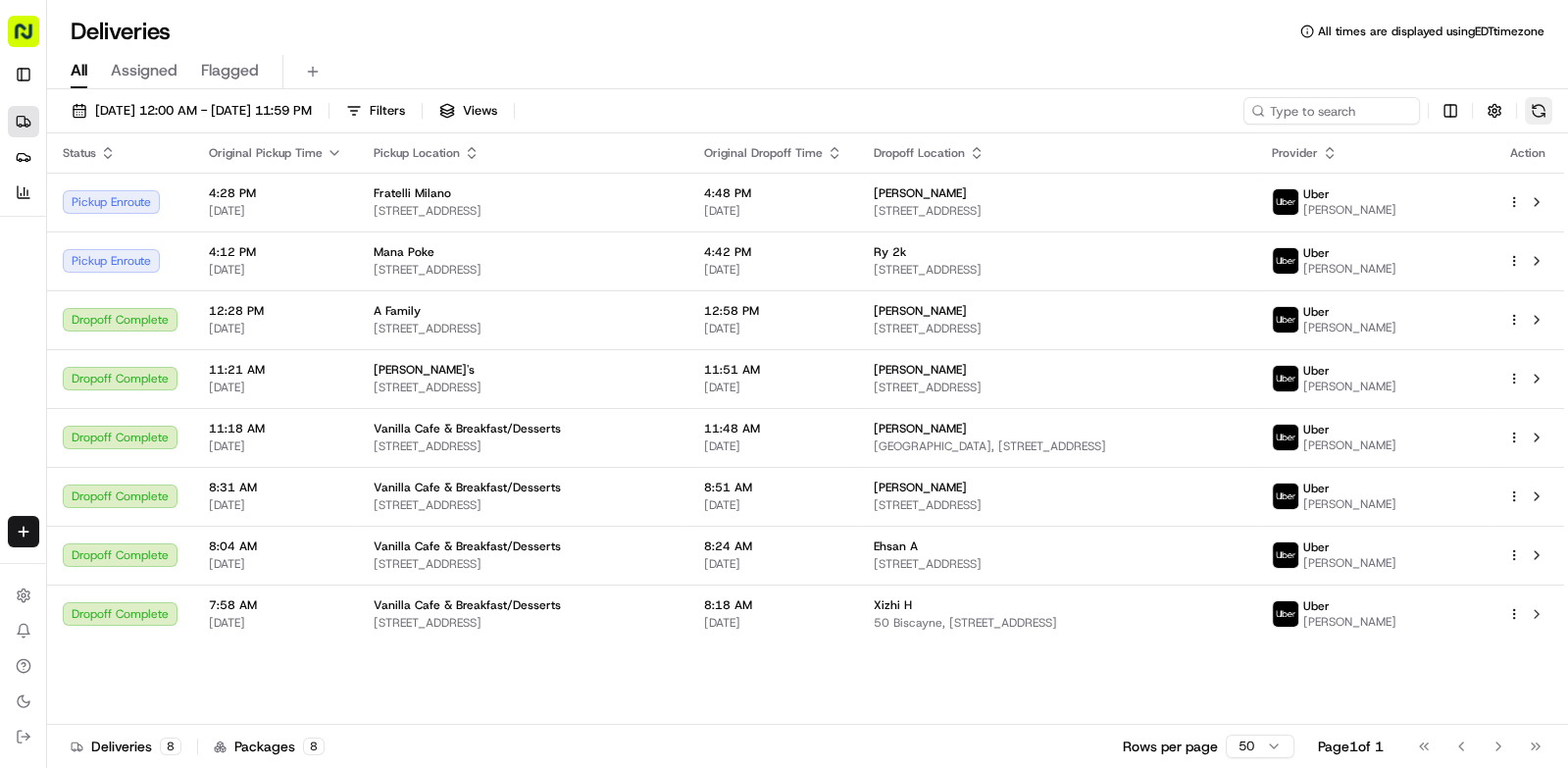 click at bounding box center [1539, 111] 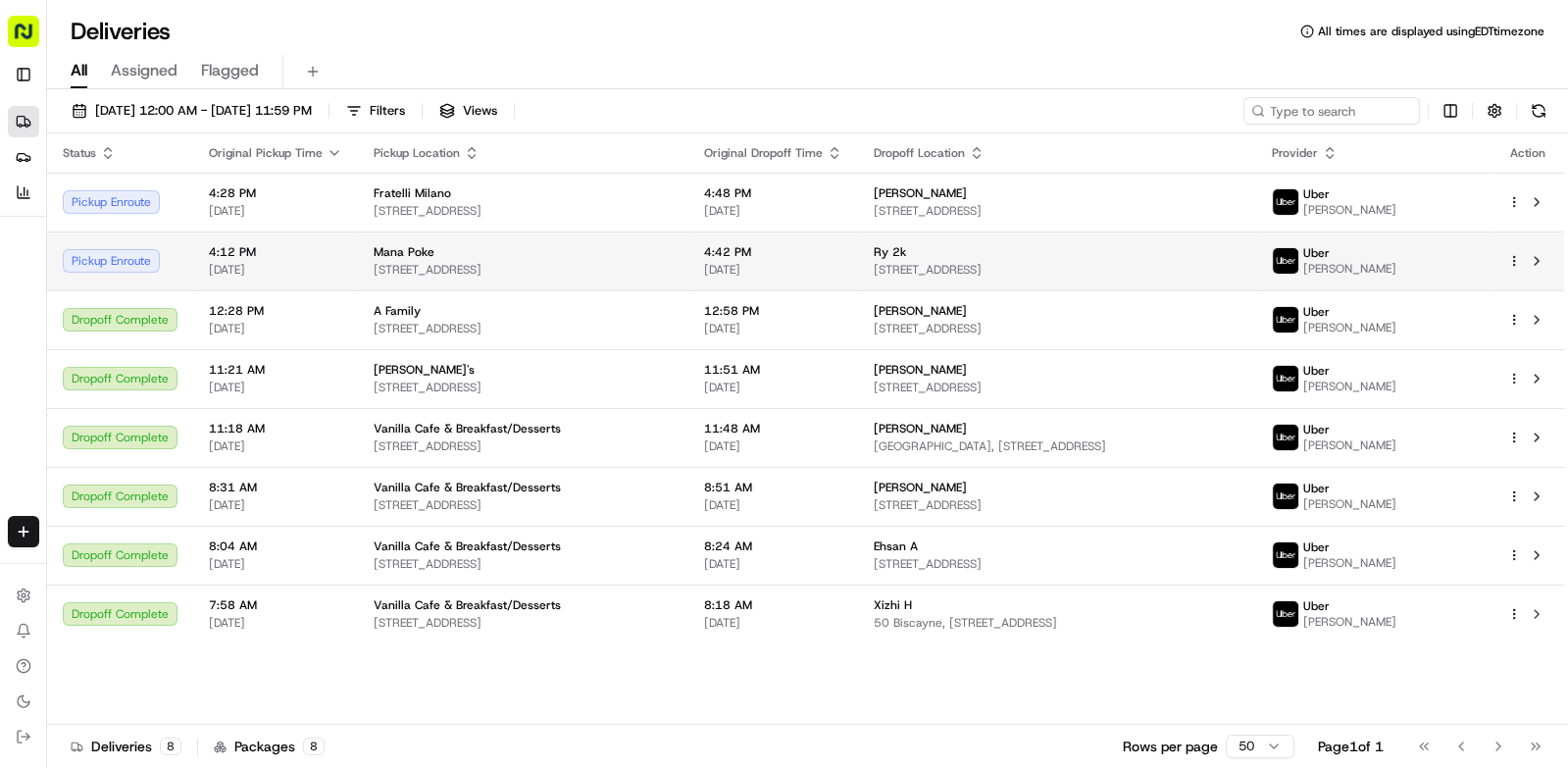 click on "[STREET_ADDRESS]" at bounding box center (1057, 270) 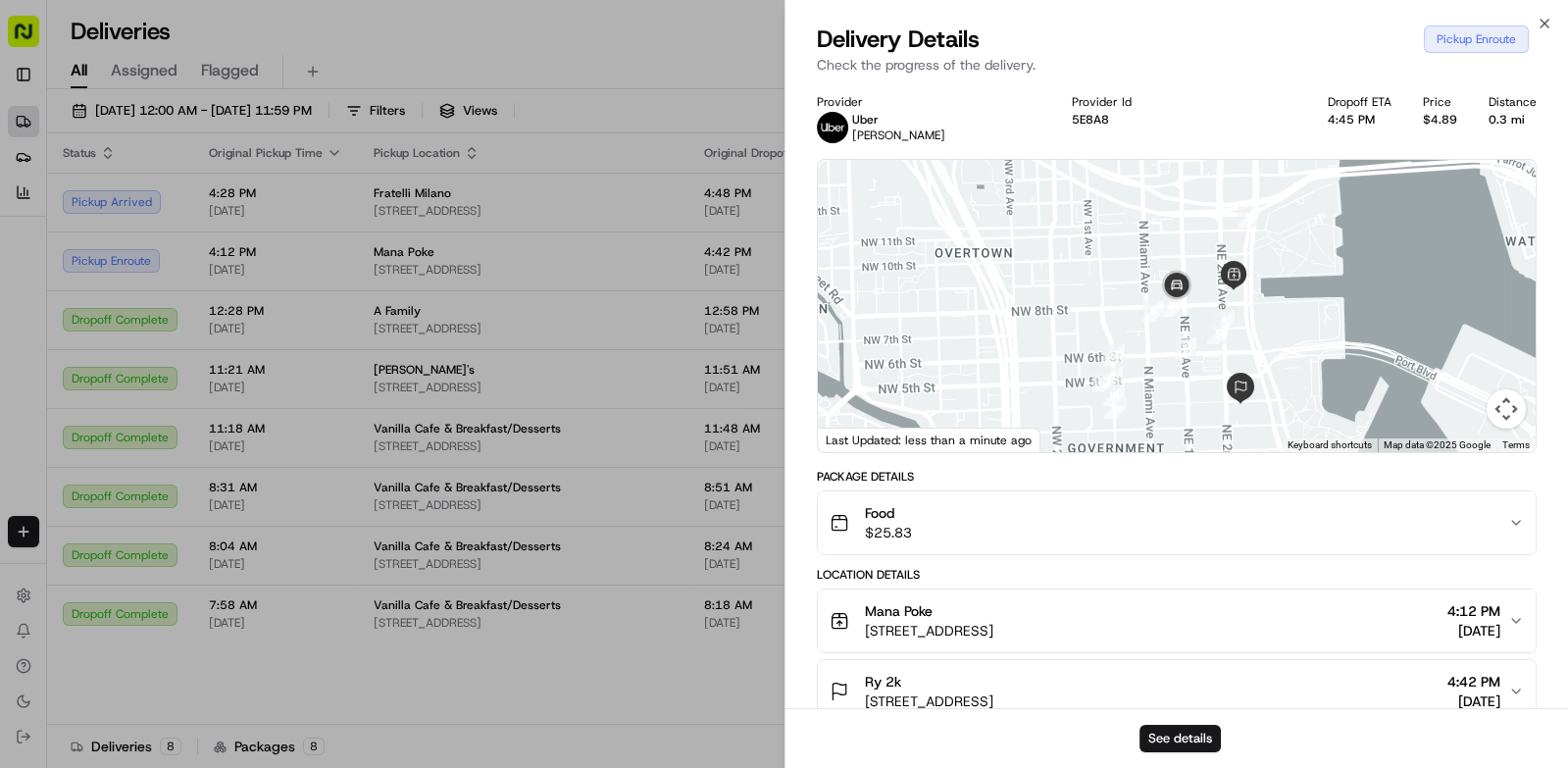 click at bounding box center (784, 384) 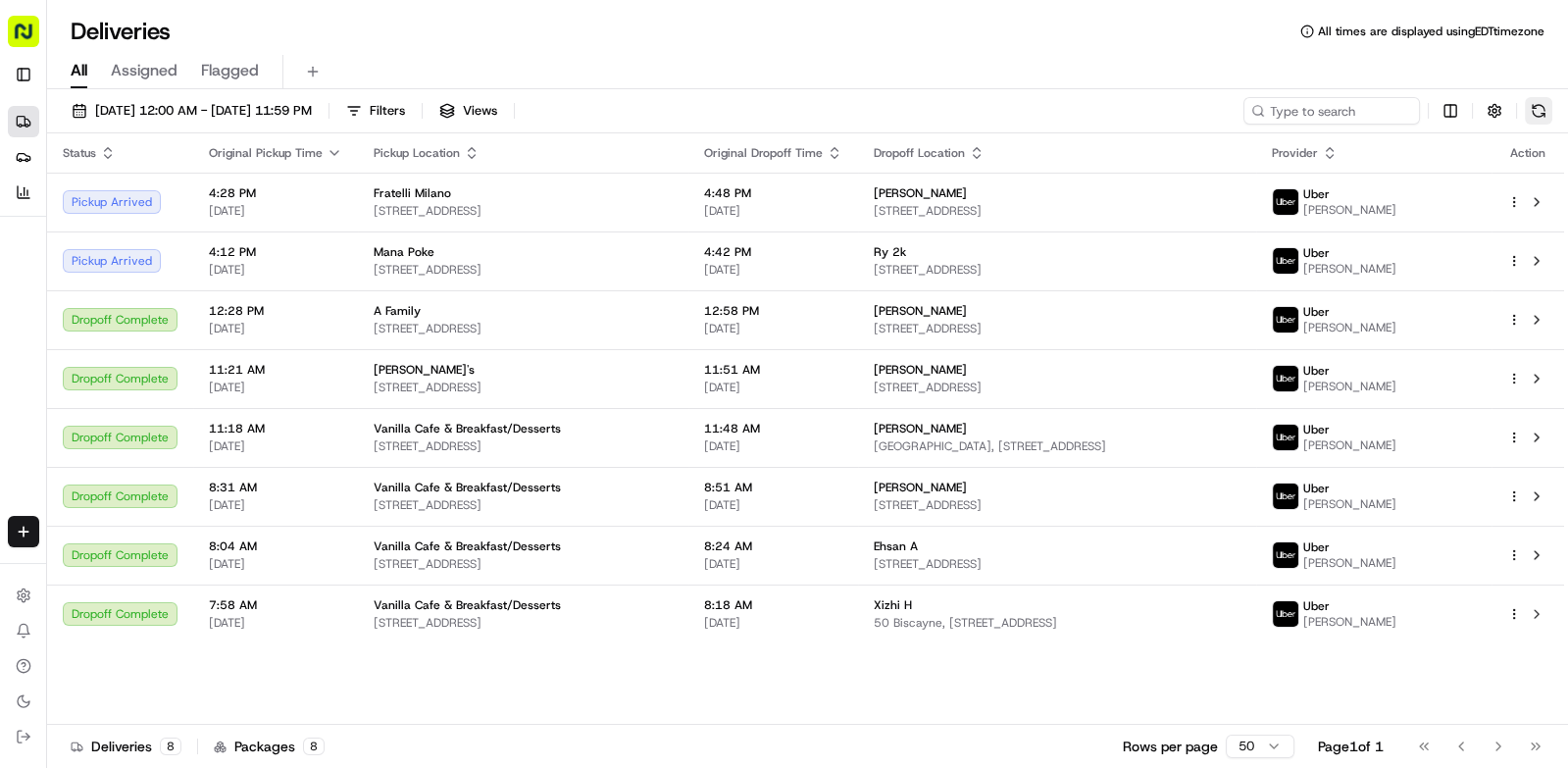 click at bounding box center (1539, 111) 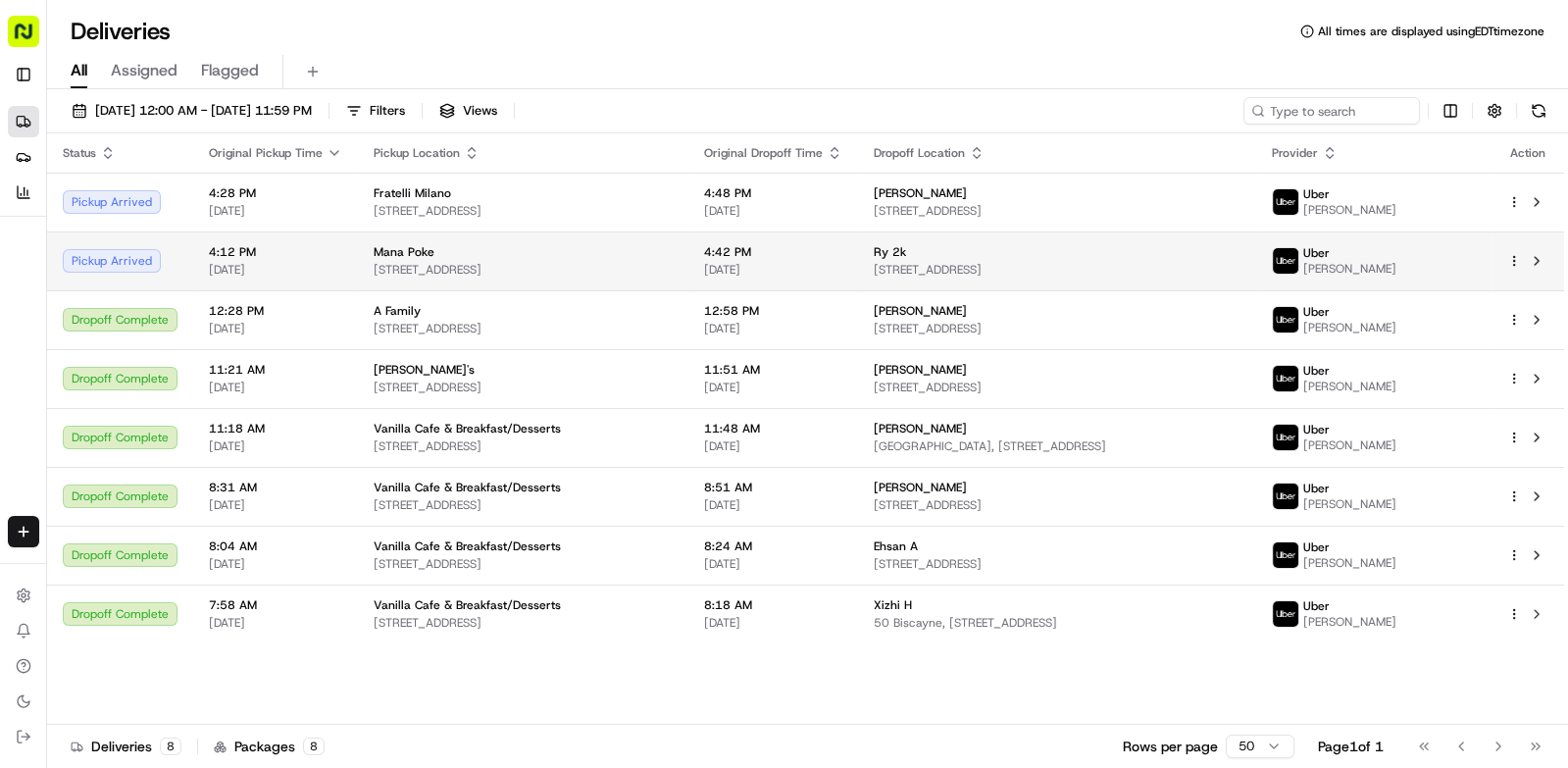 click on "[STREET_ADDRESS]" at bounding box center [1057, 270] 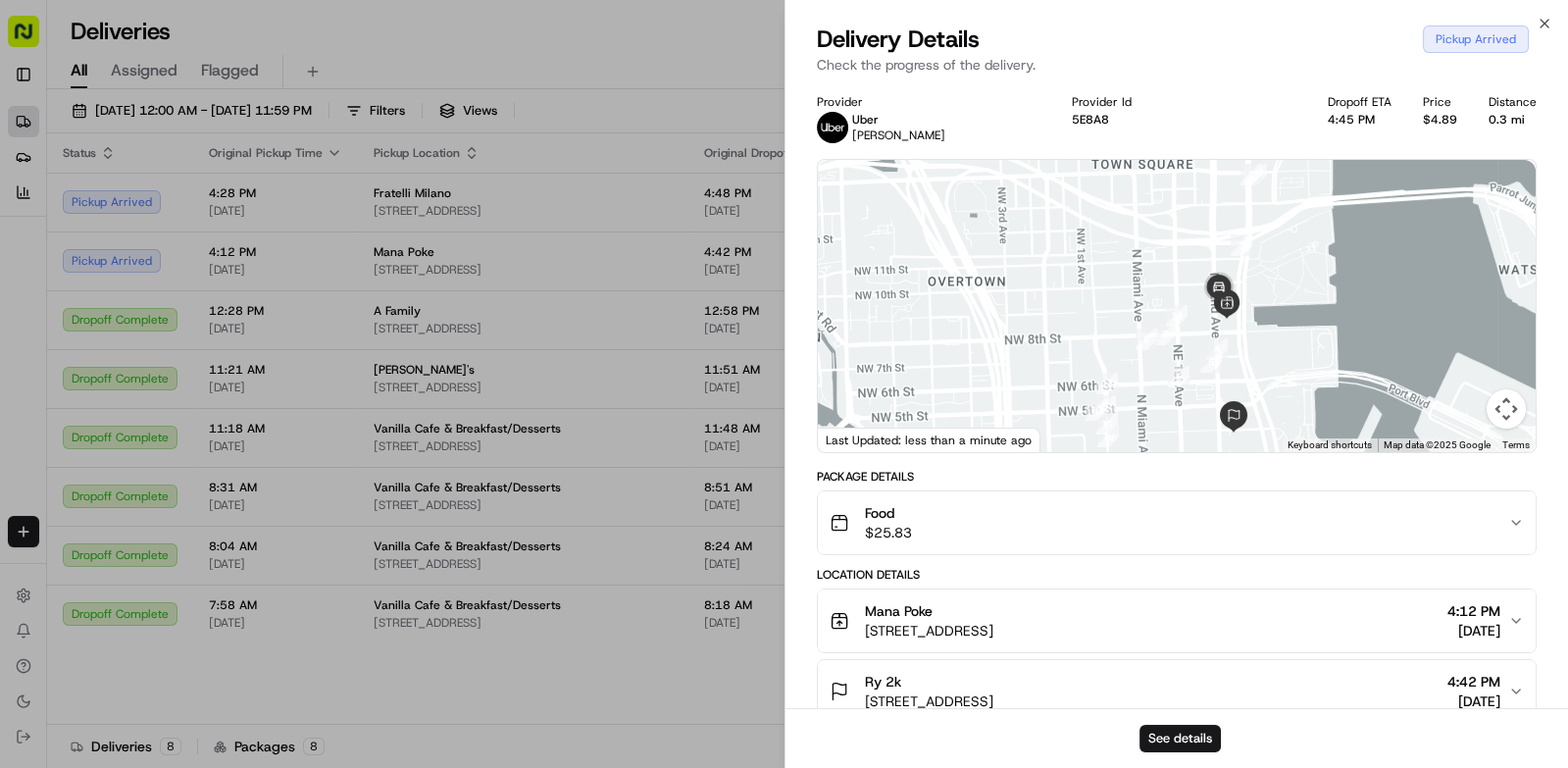 click at bounding box center [784, 384] 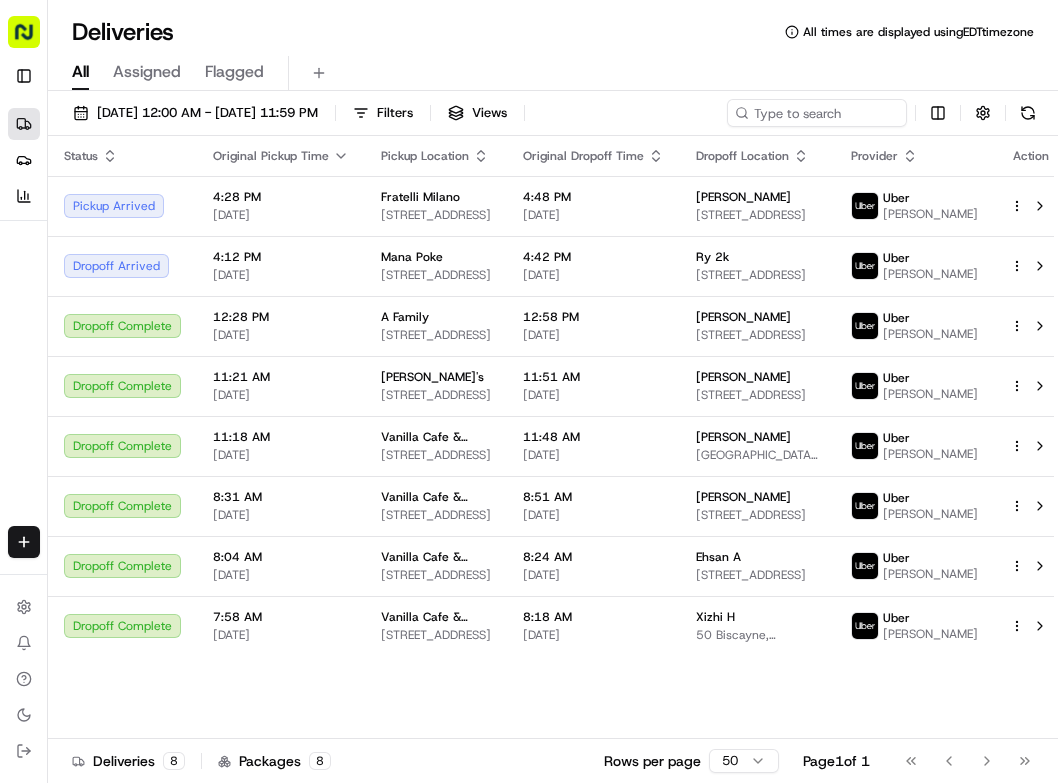 click at bounding box center (1028, 113) 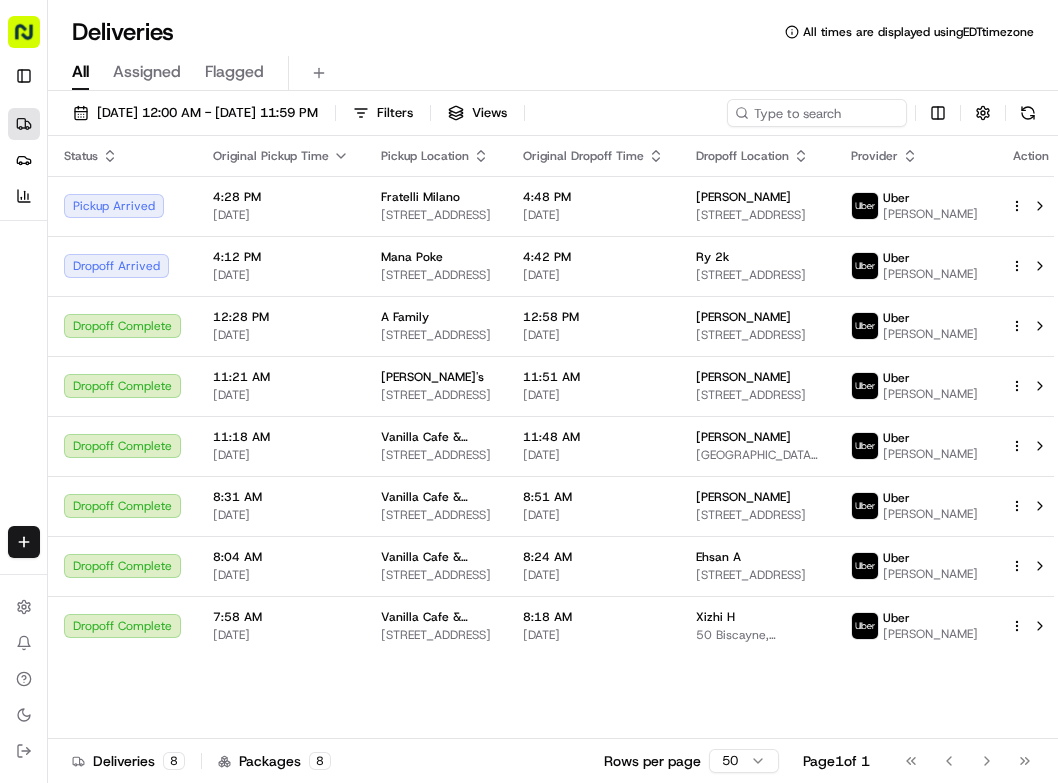 click on "[PERSON_NAME]" at bounding box center (743, 197) 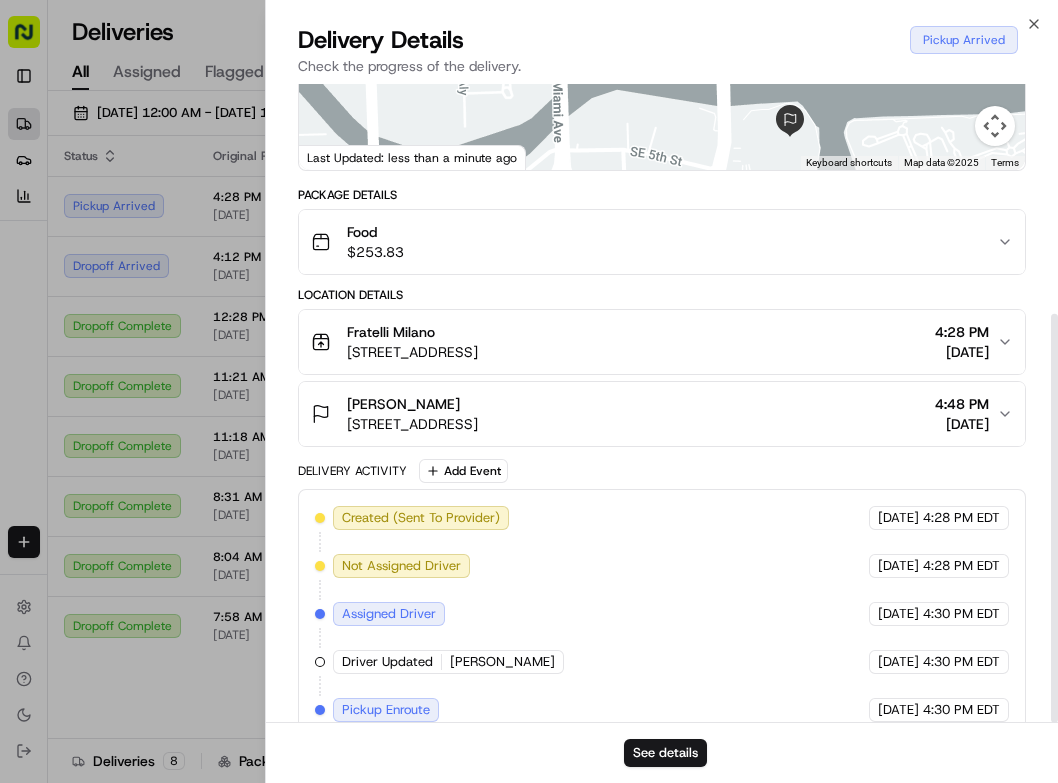 scroll, scrollTop: 359, scrollLeft: 0, axis: vertical 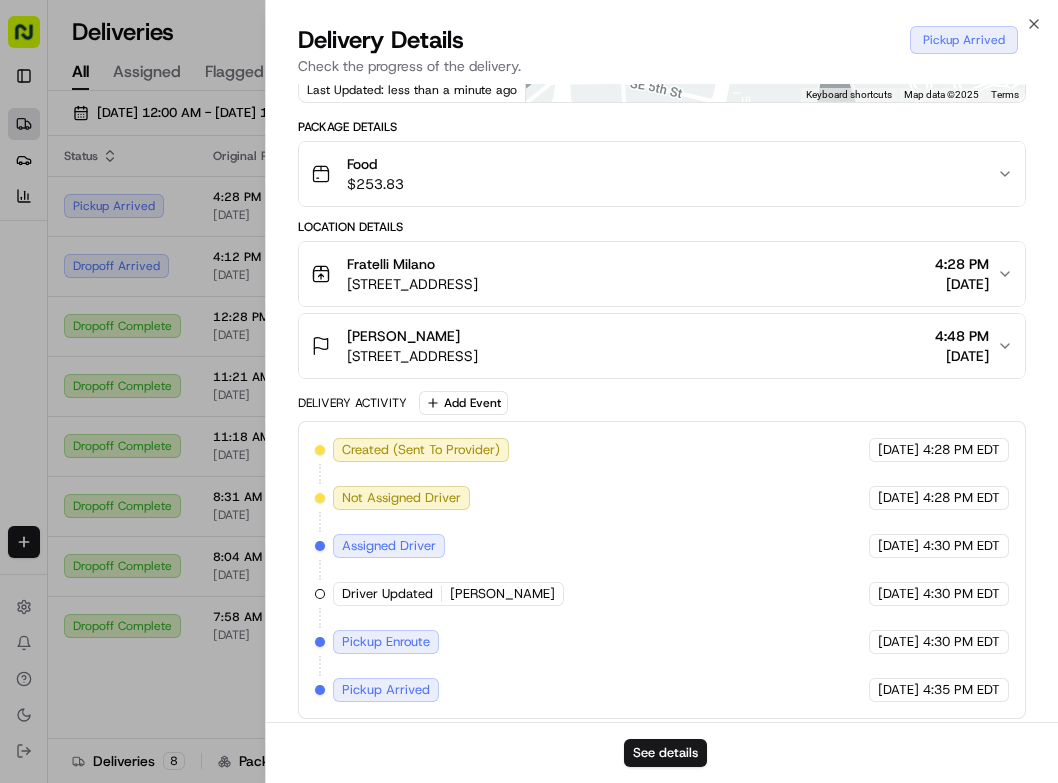 click at bounding box center (529, 391) 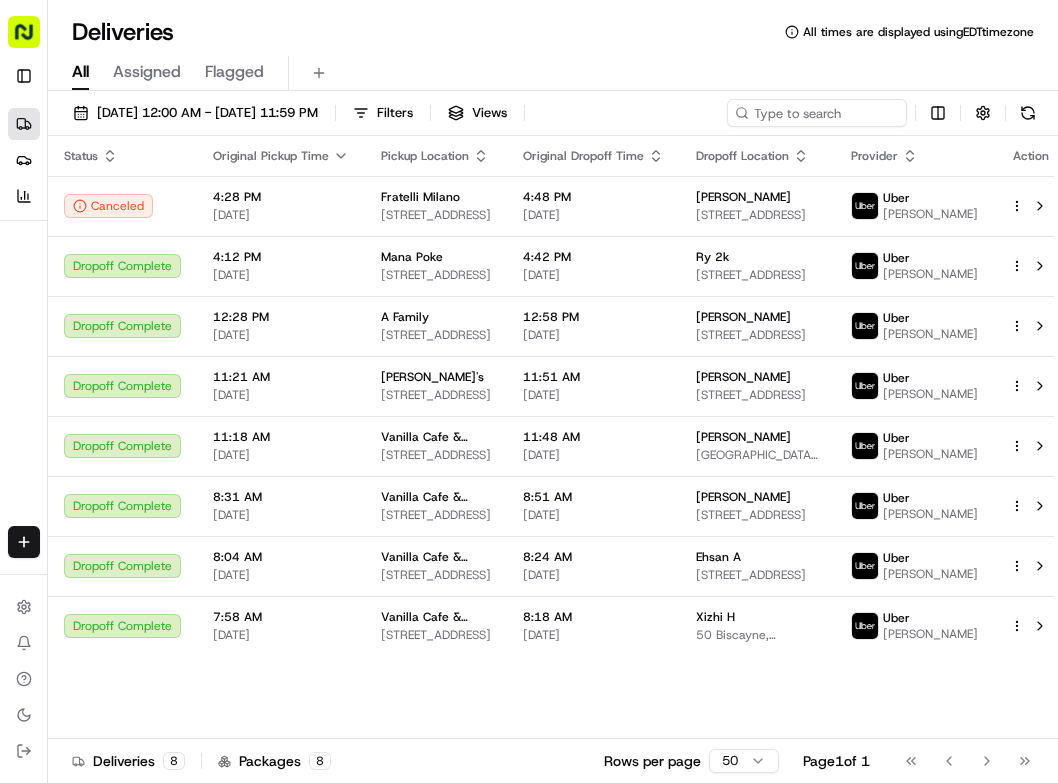 click at bounding box center (1028, 113) 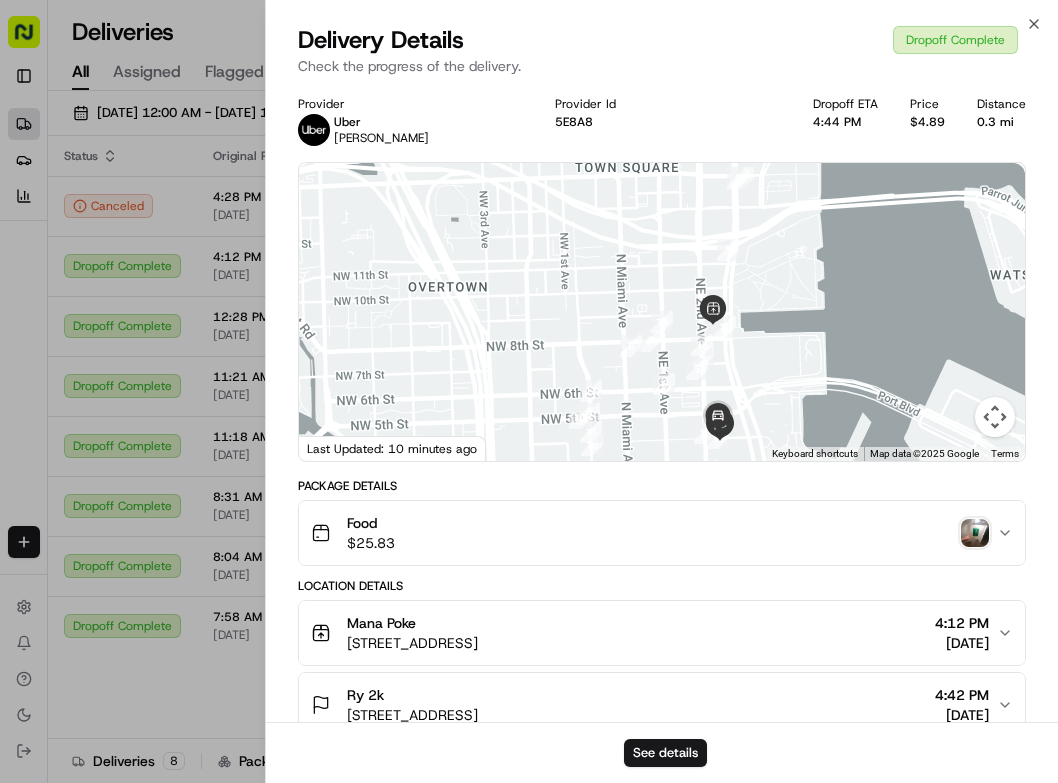 click at bounding box center (975, 533) 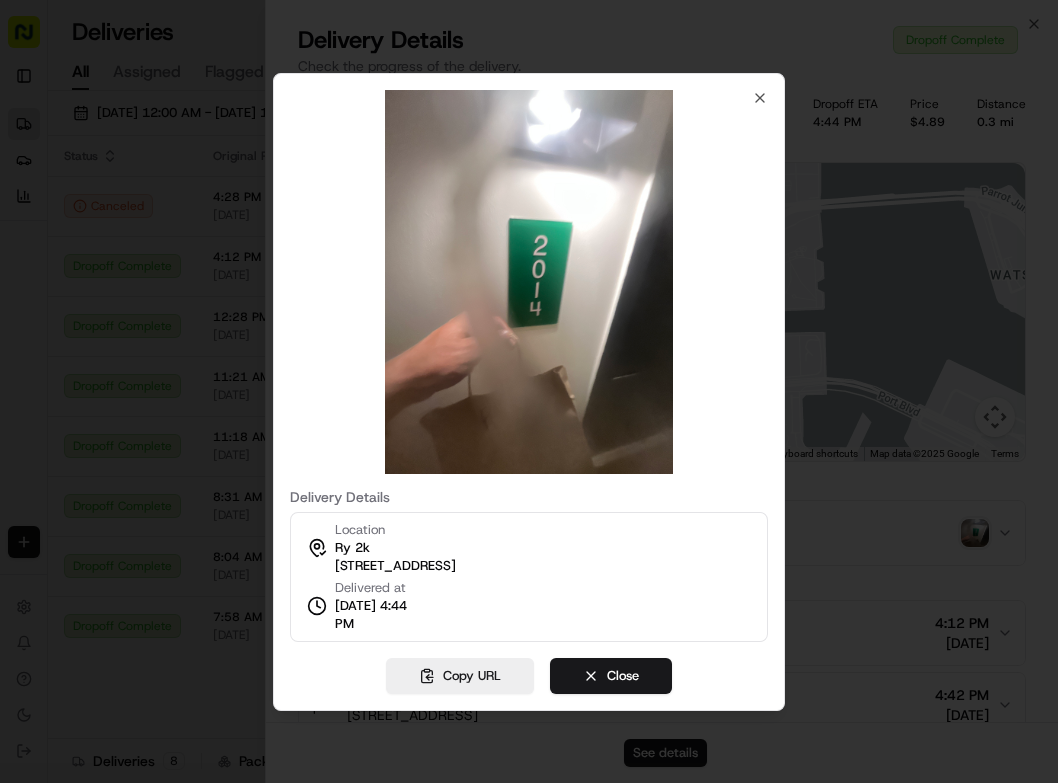 click at bounding box center (529, 391) 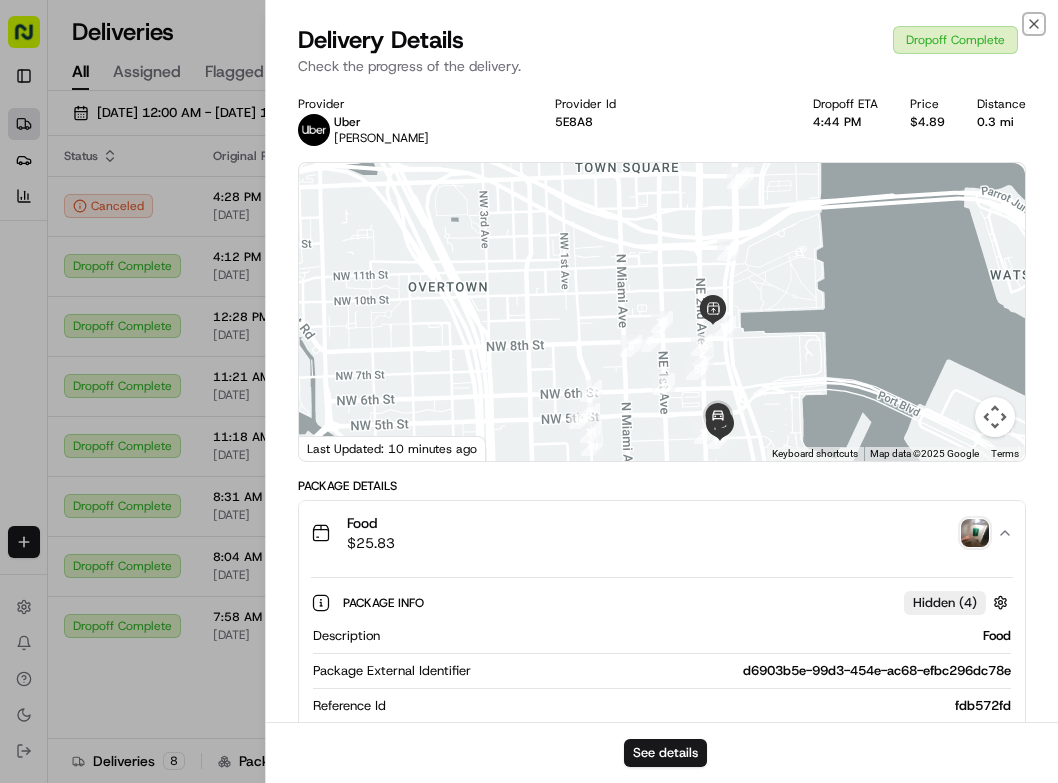 click 